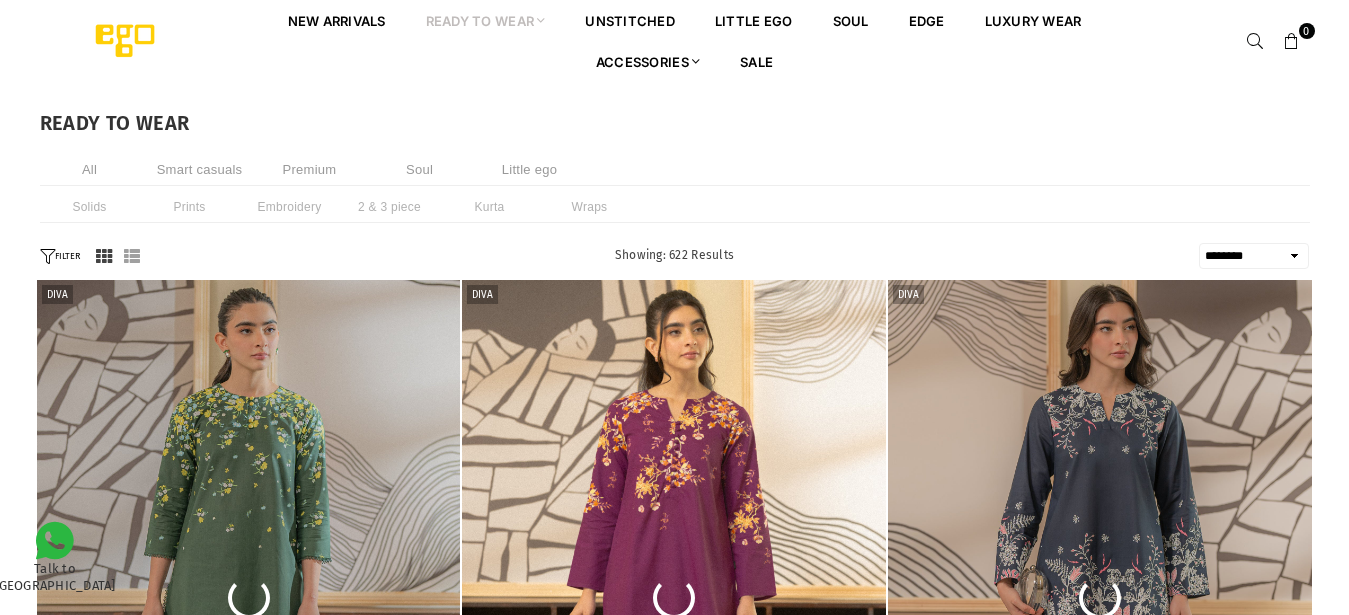 select on "******" 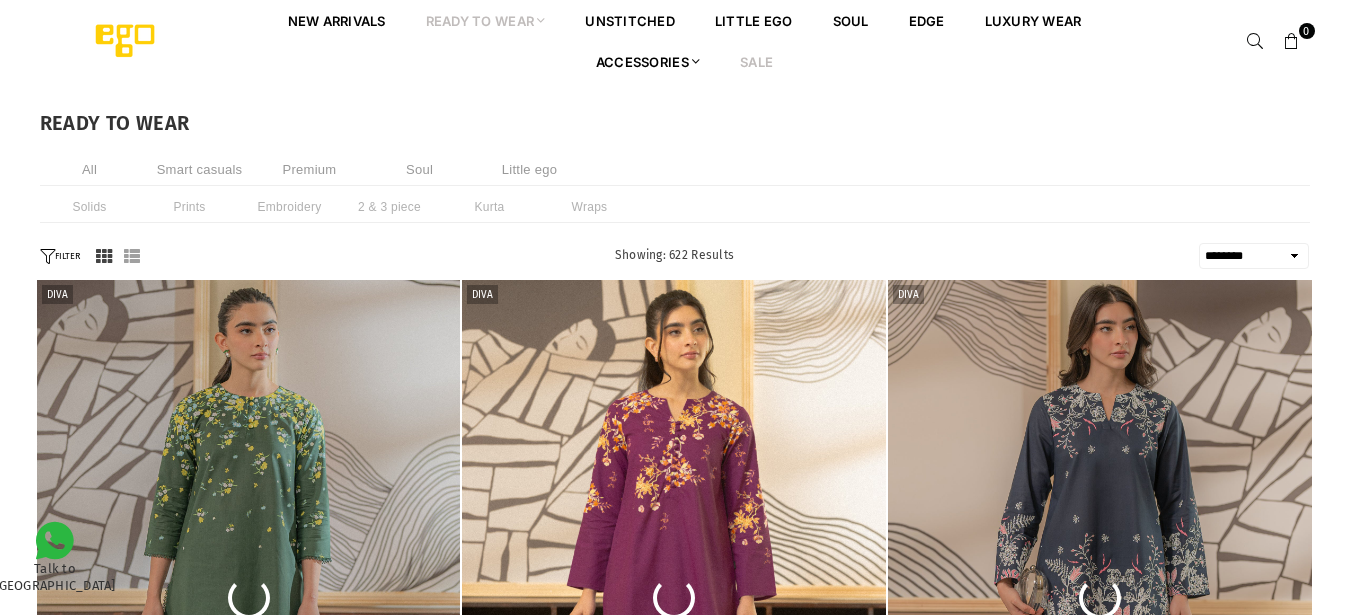 click on "Sale" at bounding box center (756, 61) 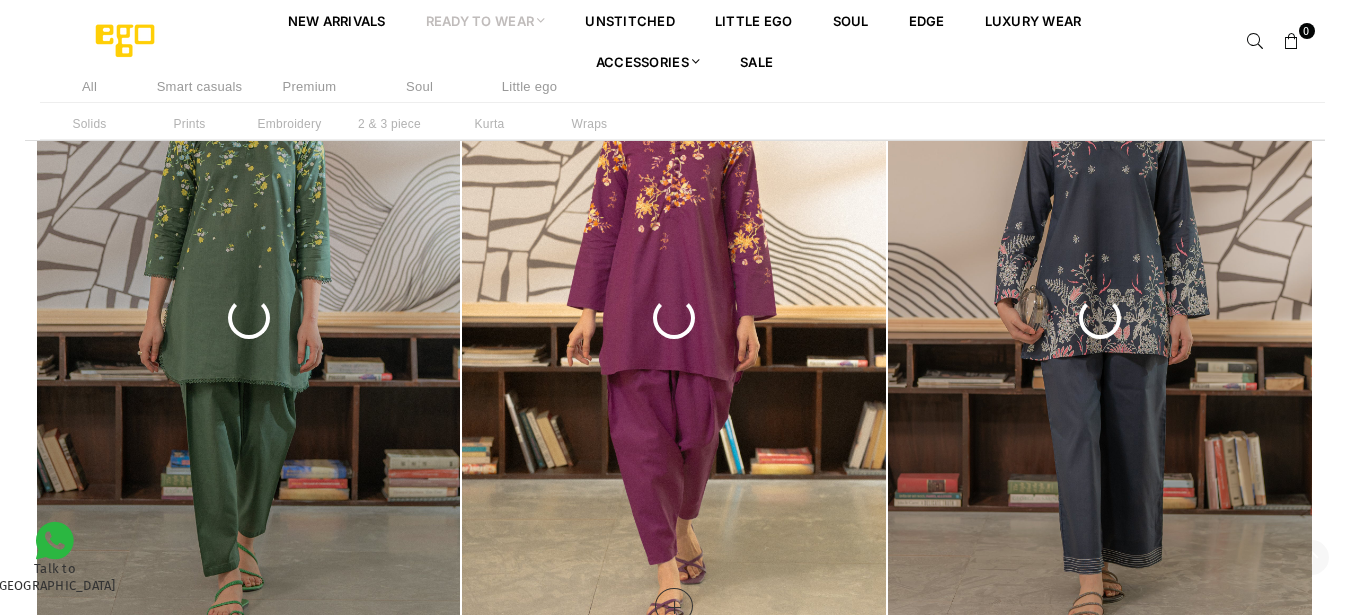 scroll, scrollTop: 0, scrollLeft: 0, axis: both 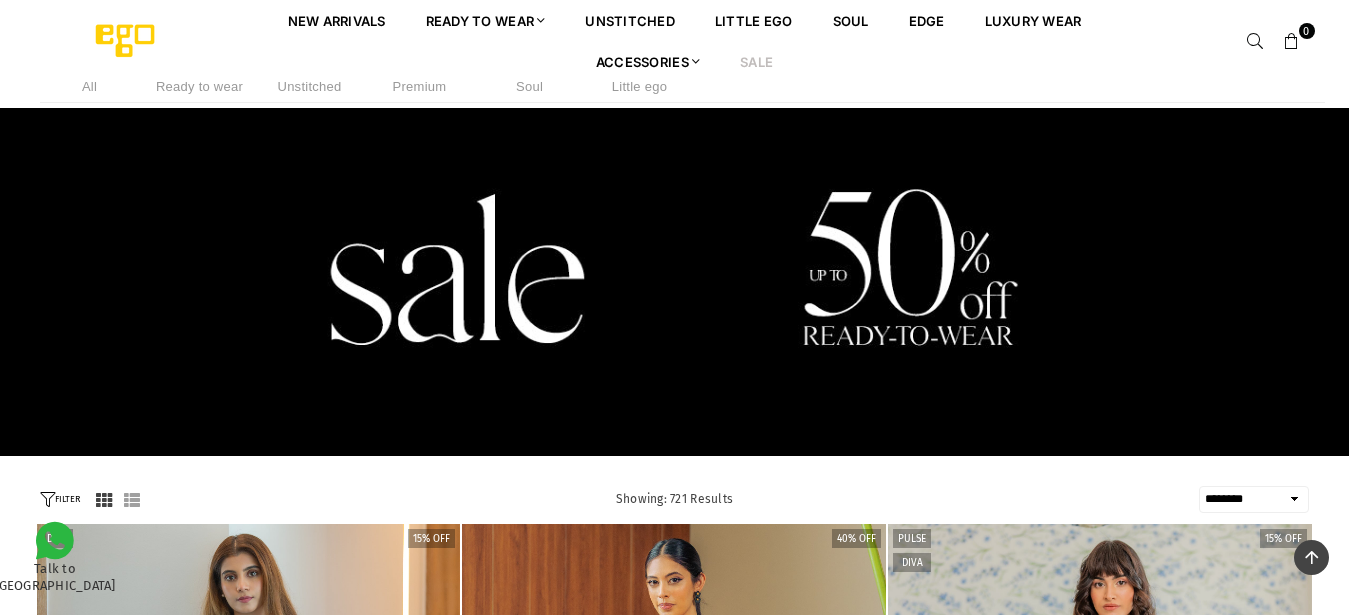select on "******" 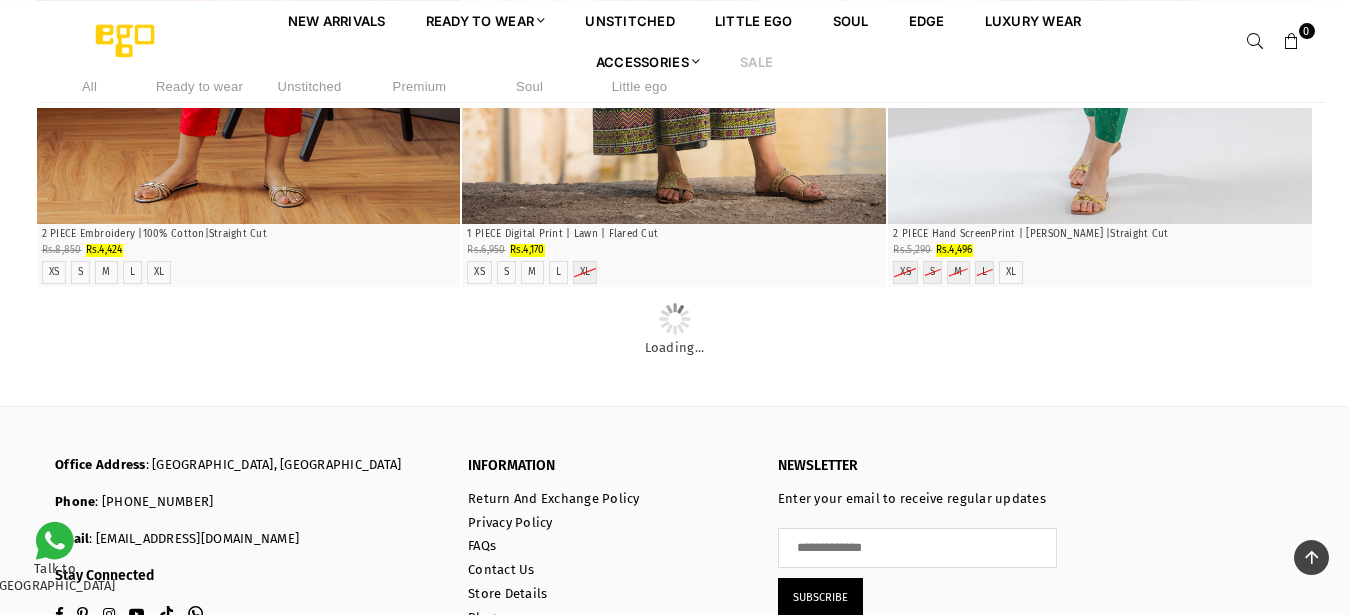 scroll, scrollTop: 4672, scrollLeft: 0, axis: vertical 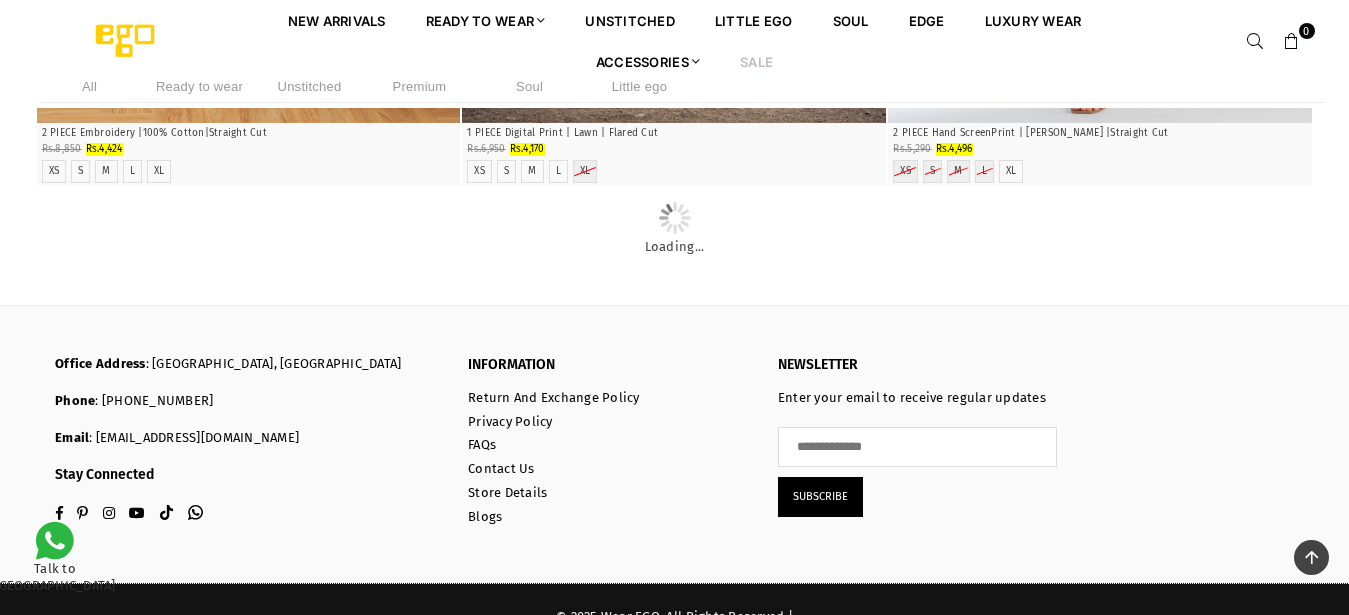 click at bounding box center (674, -896) 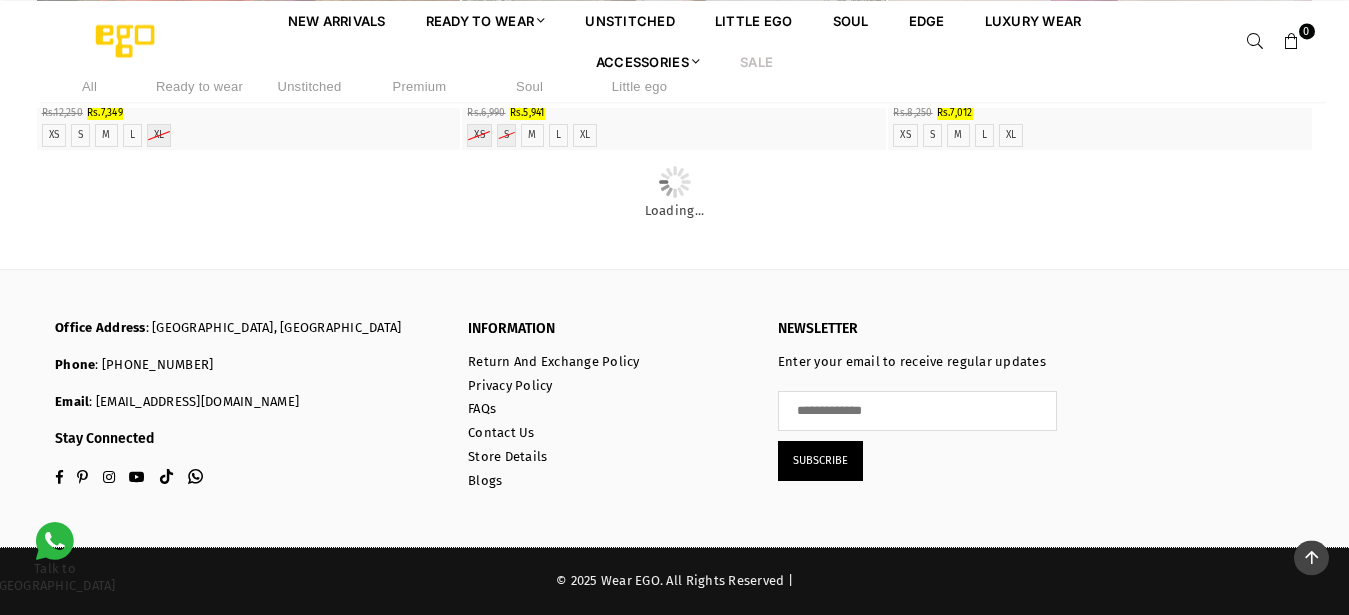 scroll, scrollTop: 7732, scrollLeft: 0, axis: vertical 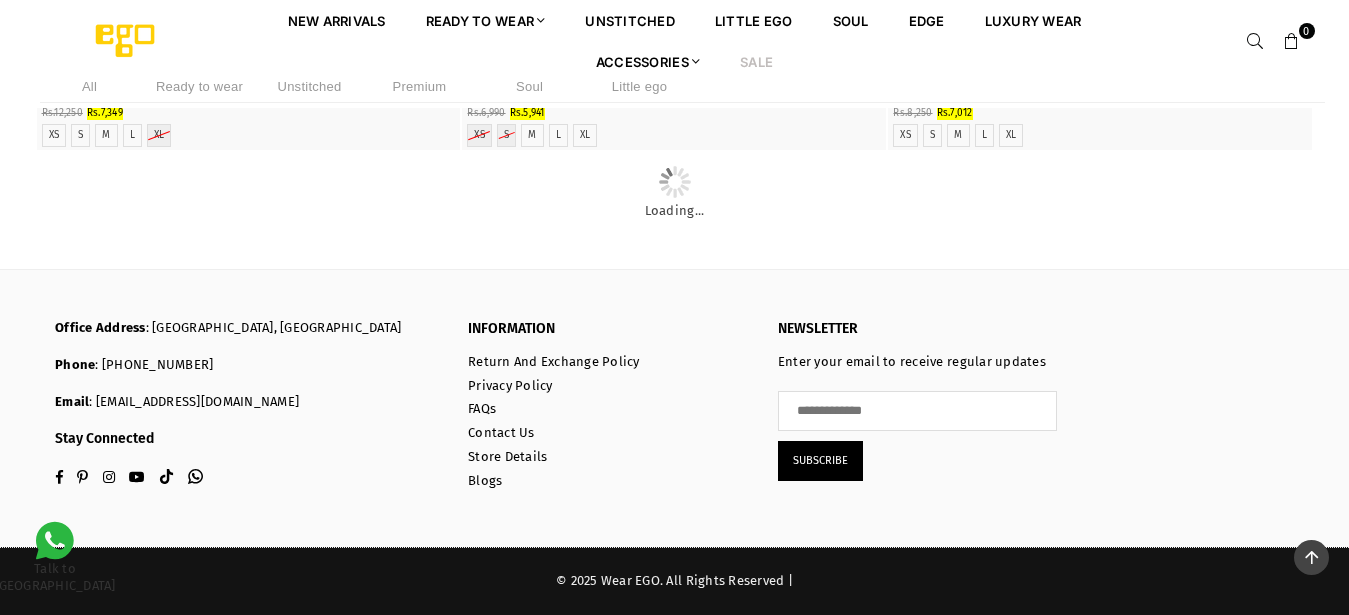 click at bounding box center [249, -932] 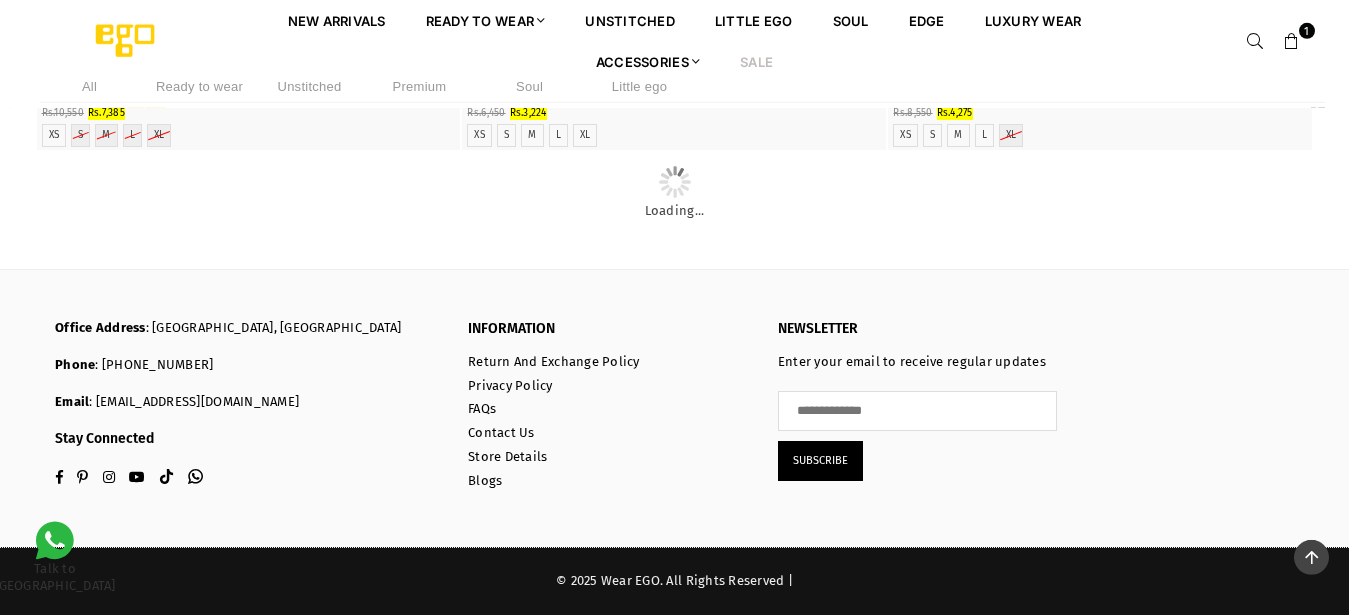 scroll, scrollTop: 11608, scrollLeft: 0, axis: vertical 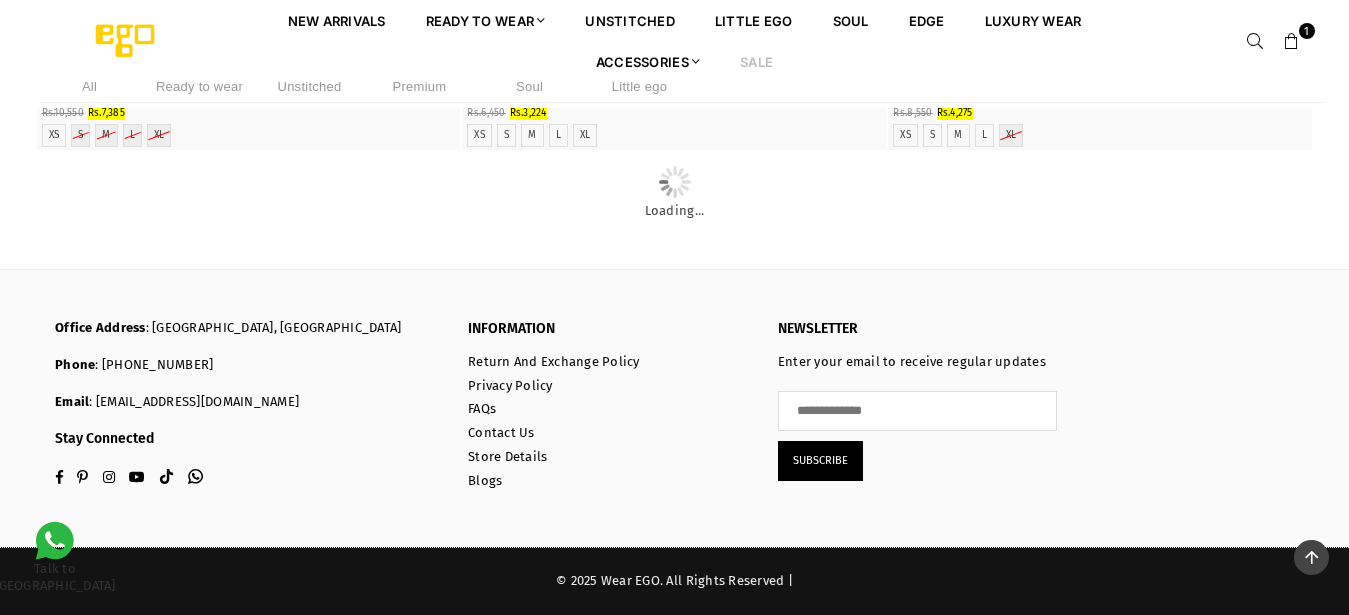 click at bounding box center (674, -1380) 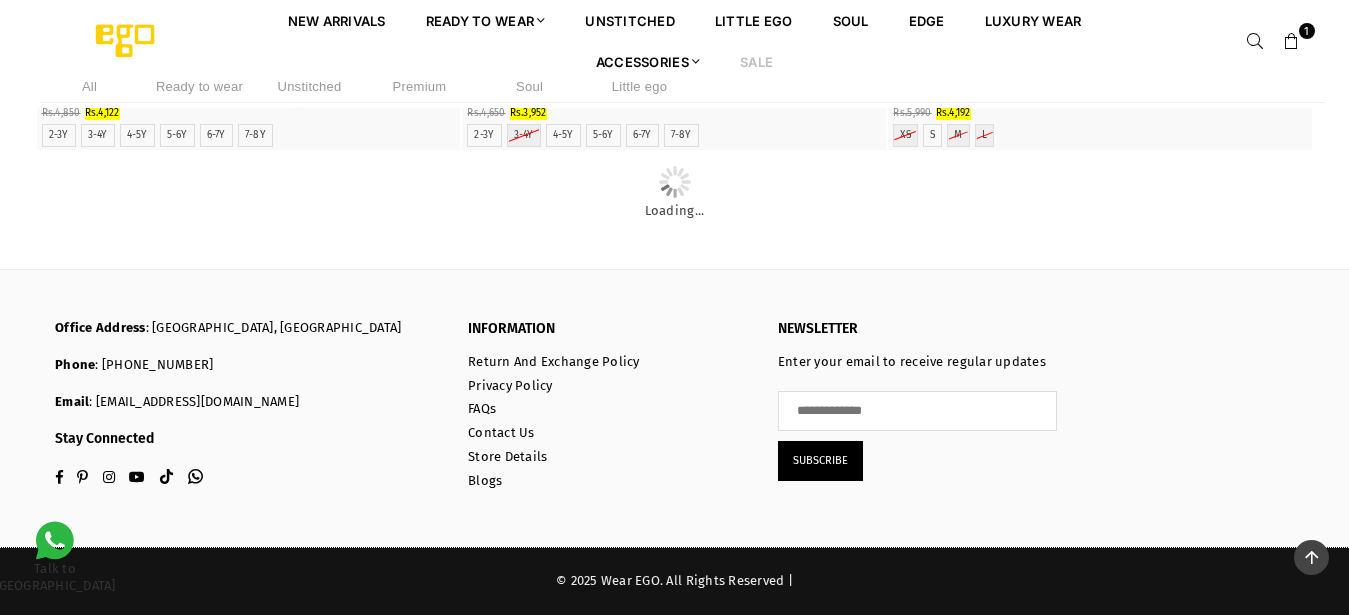 scroll, scrollTop: 18646, scrollLeft: 0, axis: vertical 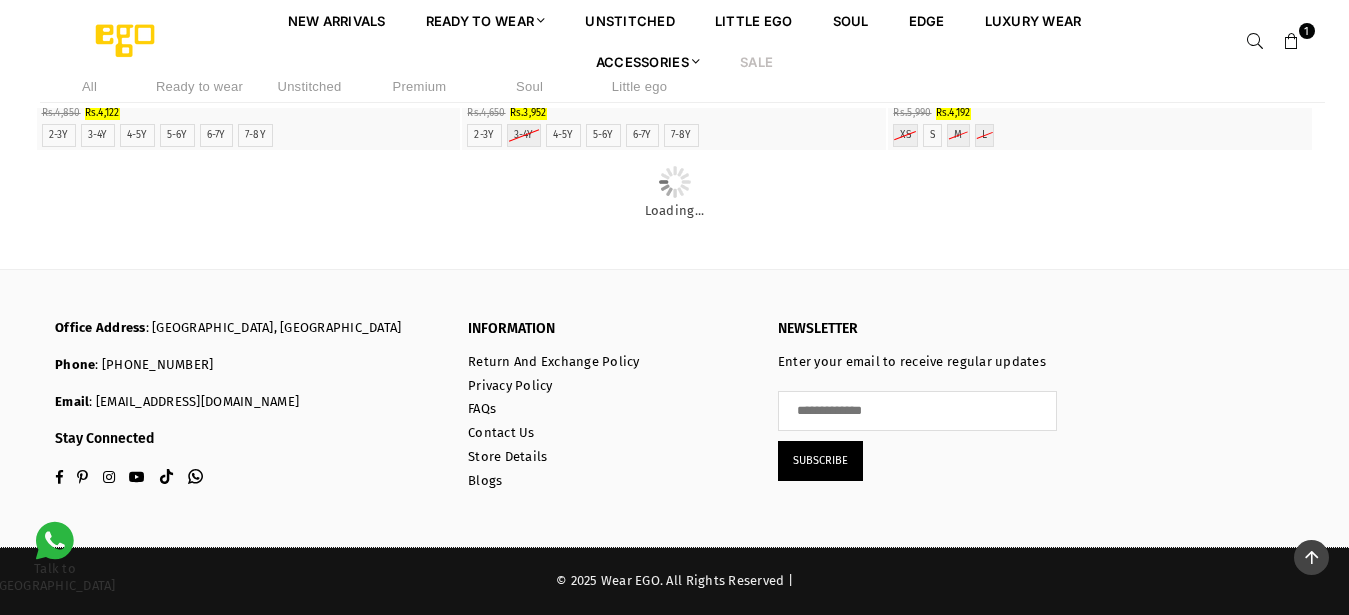 click at bounding box center [1100, -932] 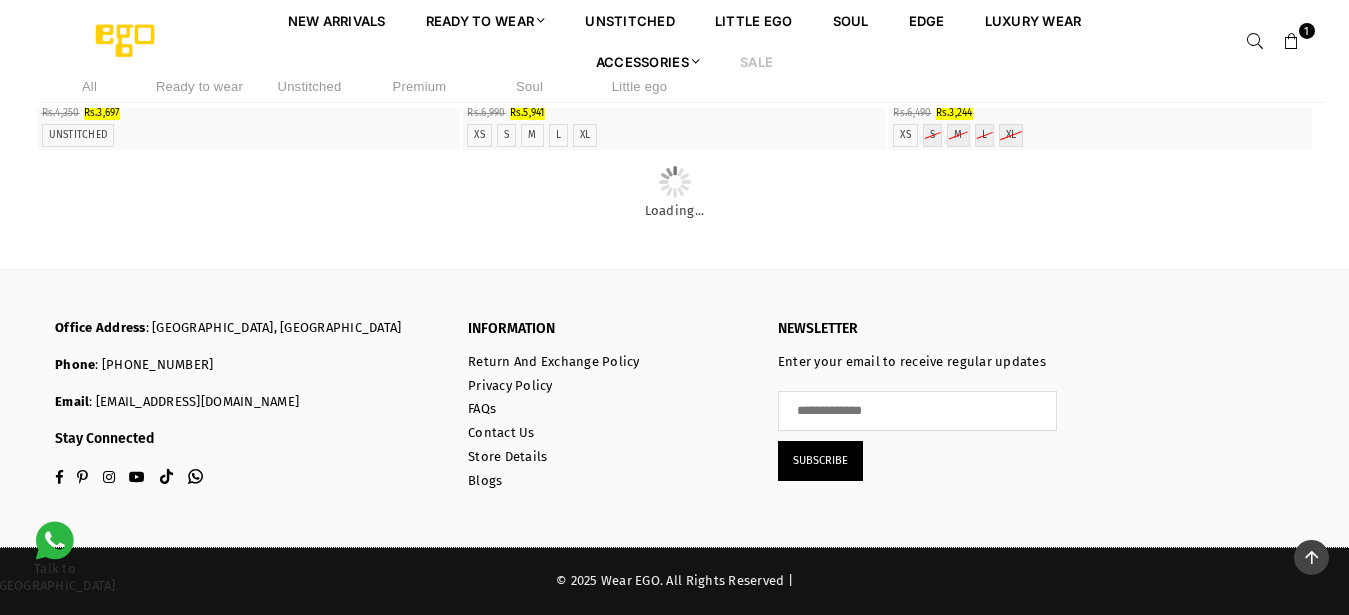 scroll, scrollTop: 18646, scrollLeft: 0, axis: vertical 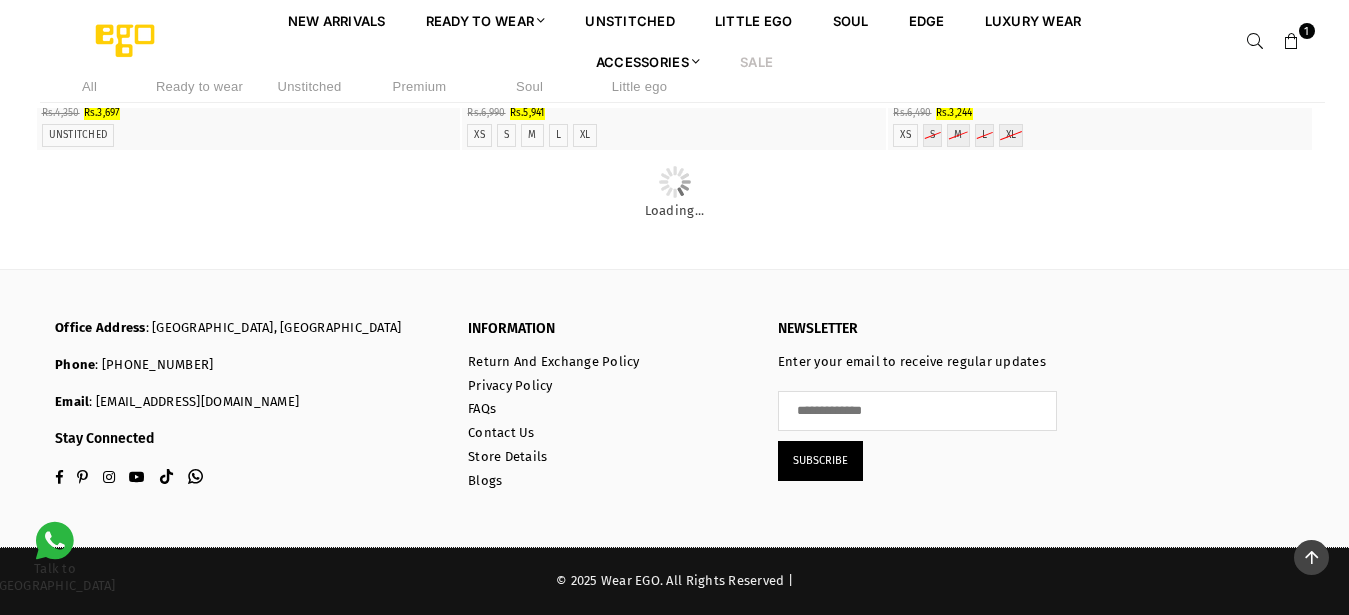 click on "Ready to wear" at bounding box center (200, 86) 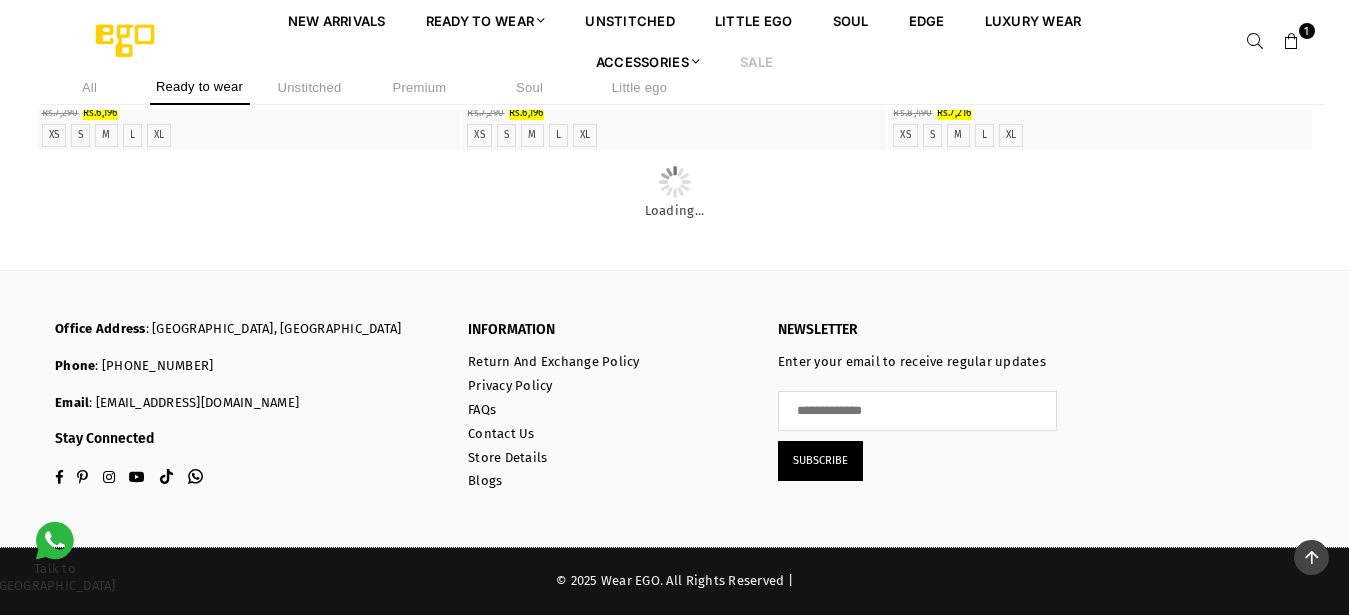 scroll, scrollTop: 3195, scrollLeft: 0, axis: vertical 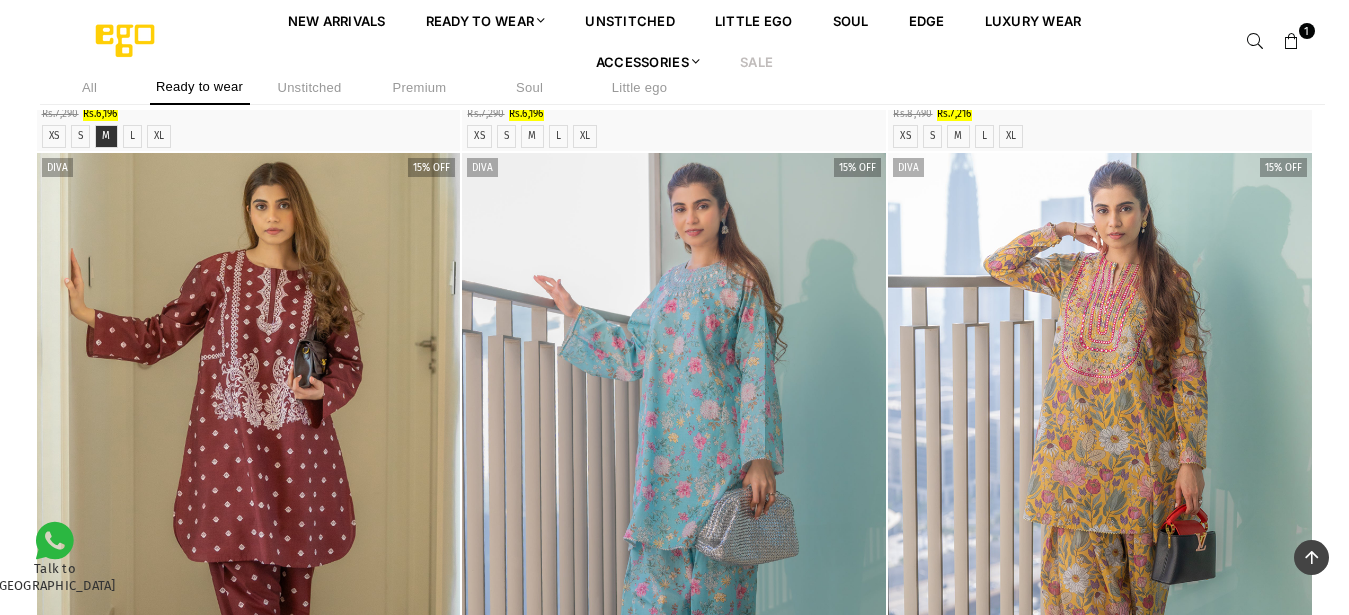 click on "M" at bounding box center (106, 136) 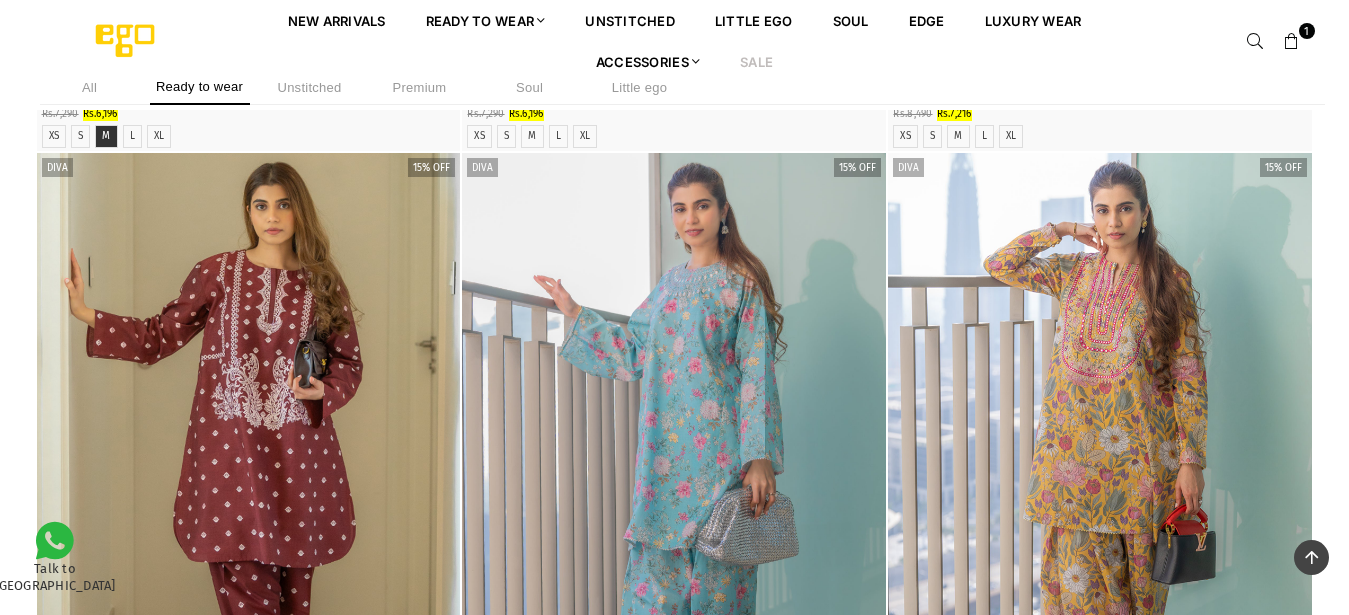click on "M" at bounding box center (106, 136) 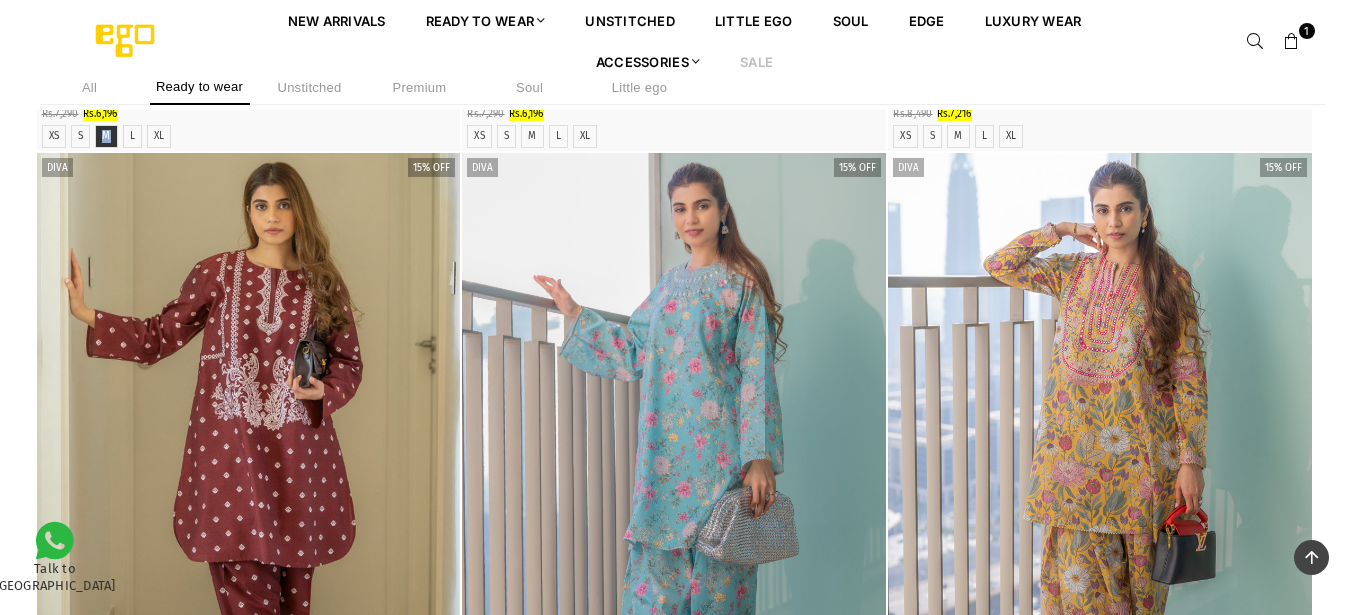 click on "M" at bounding box center (106, 136) 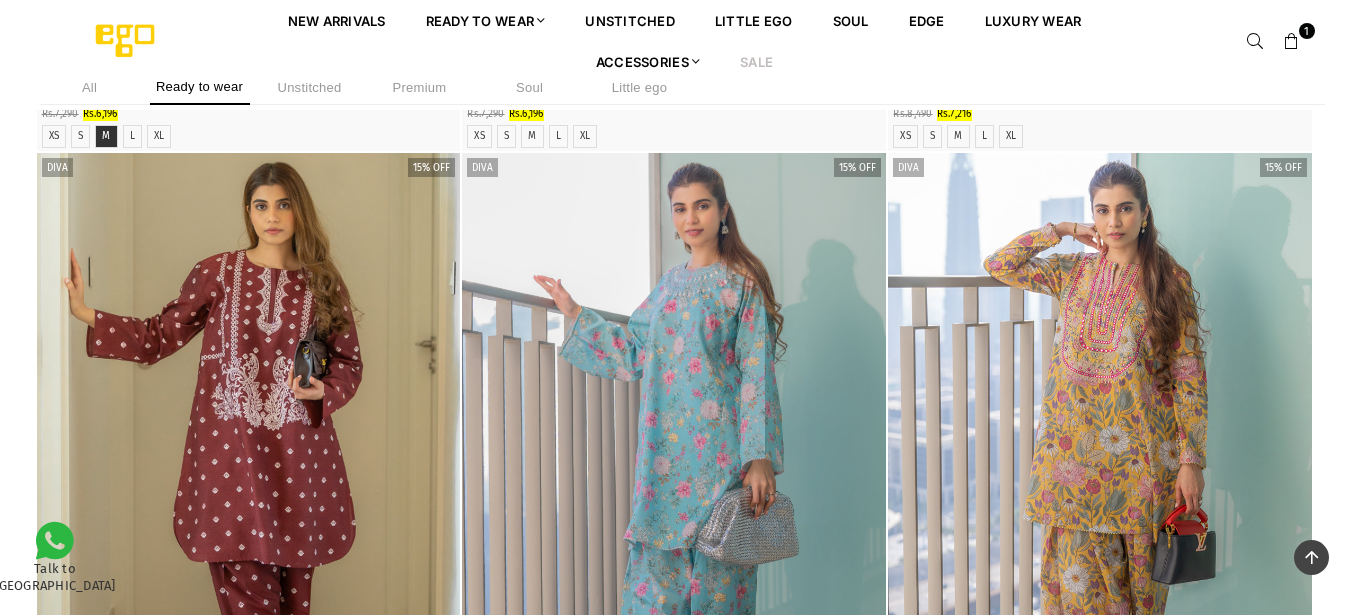 click on "M" at bounding box center [106, 136] 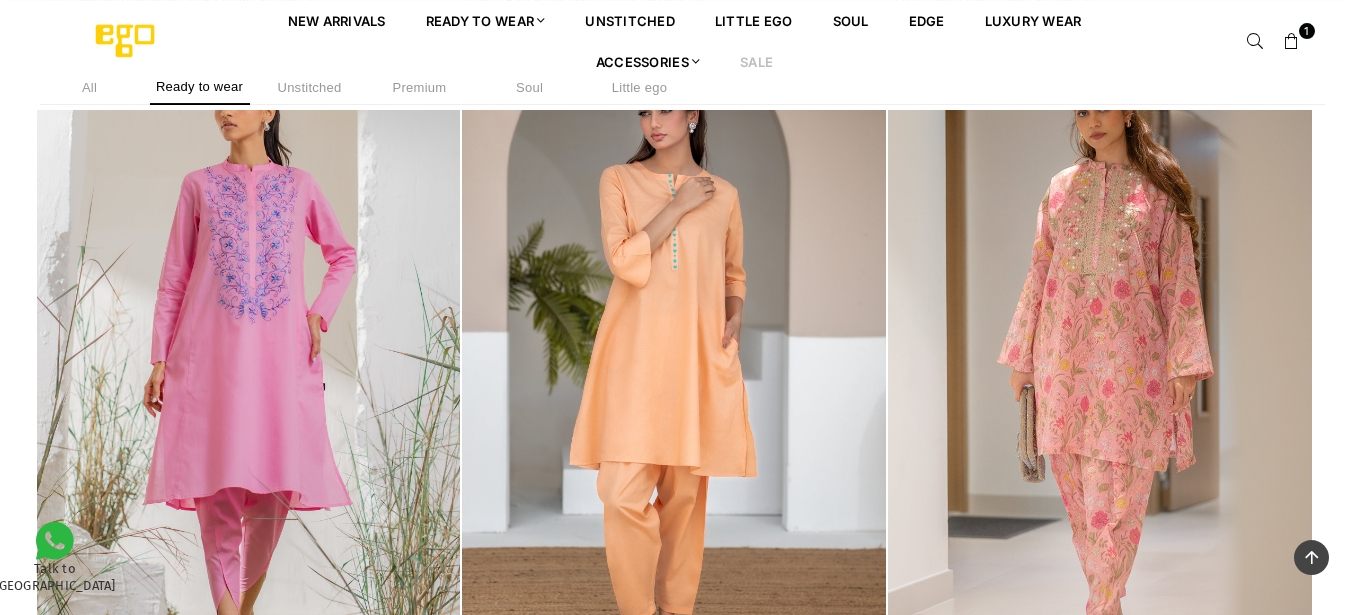 scroll, scrollTop: 1155, scrollLeft: 0, axis: vertical 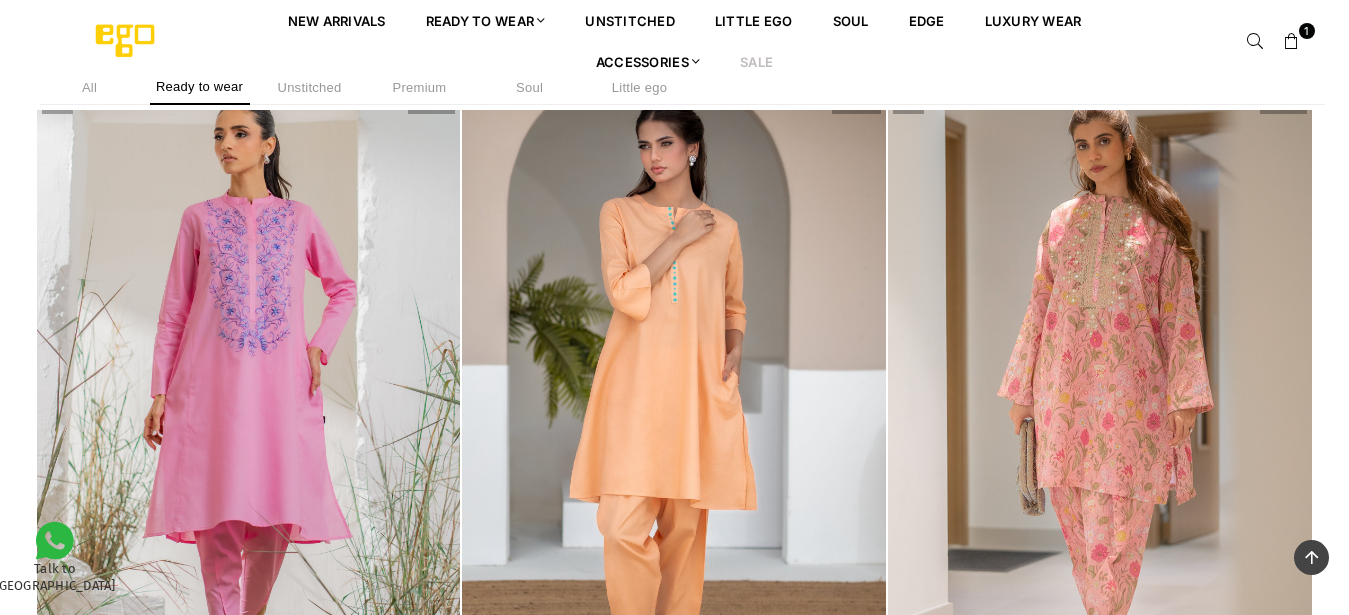click at bounding box center (1100, 408) 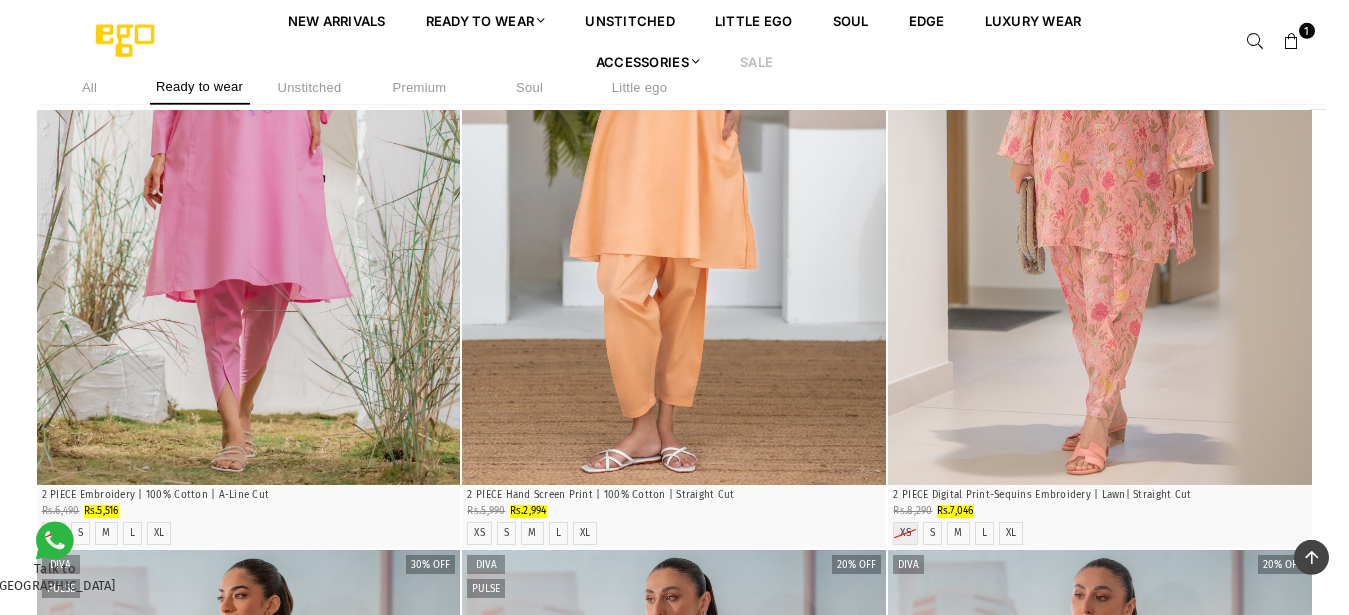 scroll, scrollTop: 1510, scrollLeft: 0, axis: vertical 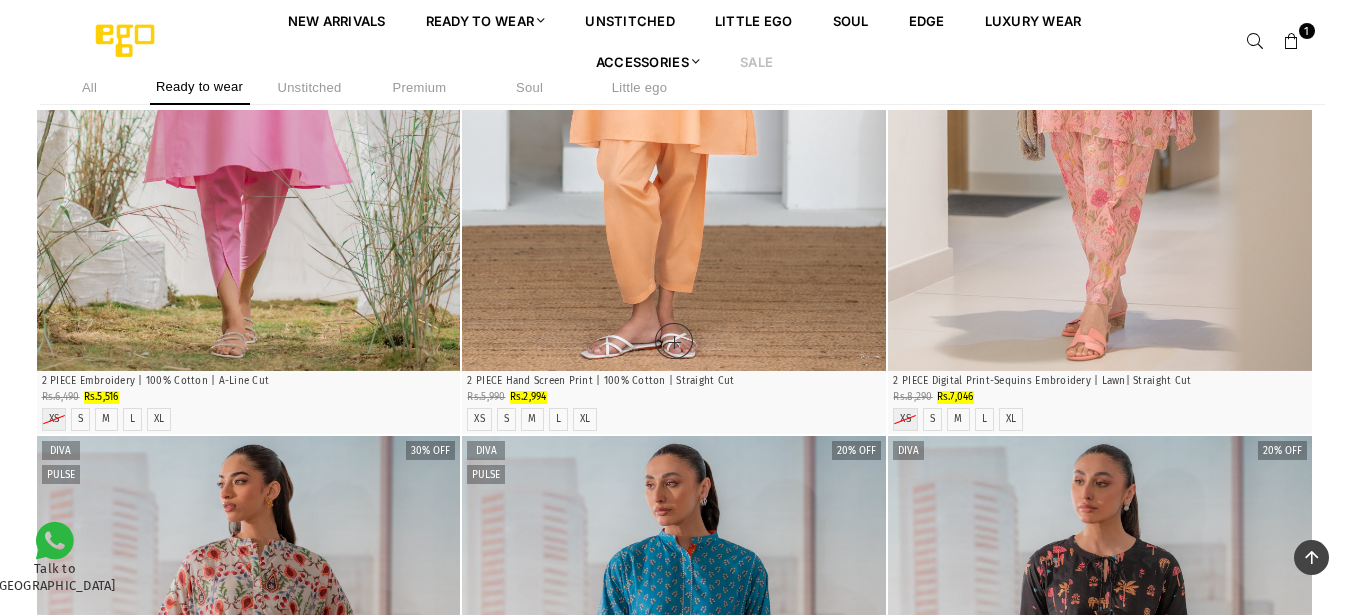 click at bounding box center [674, 53] 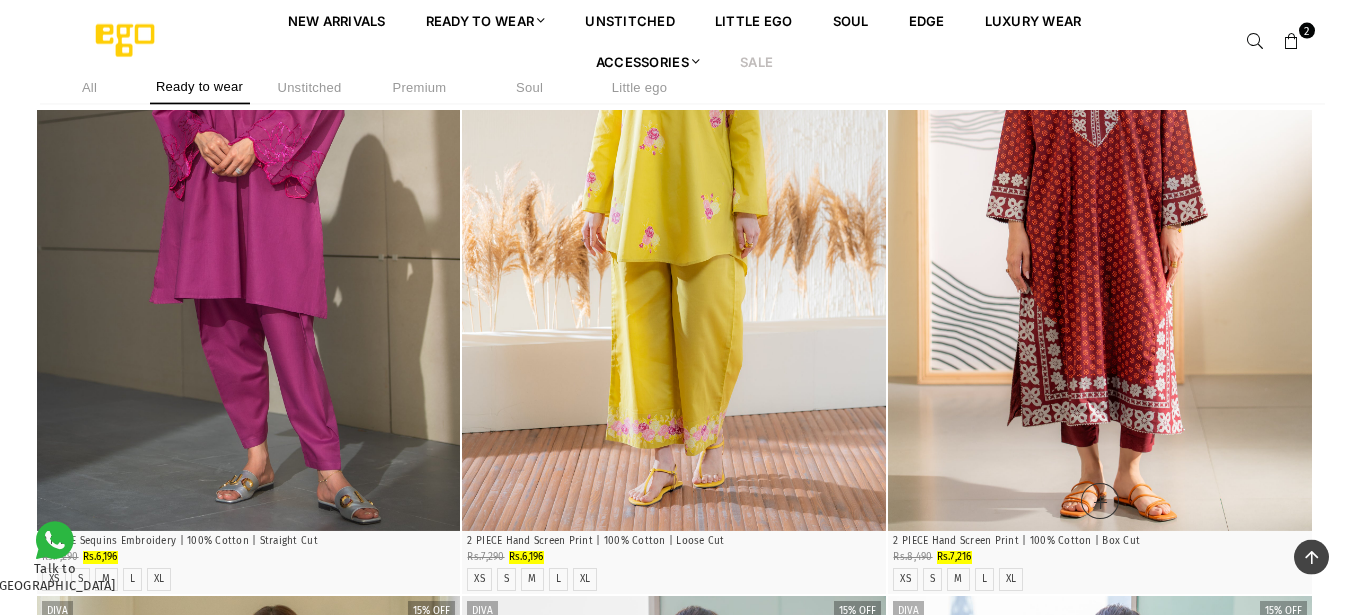 scroll, scrollTop: 2632, scrollLeft: 0, axis: vertical 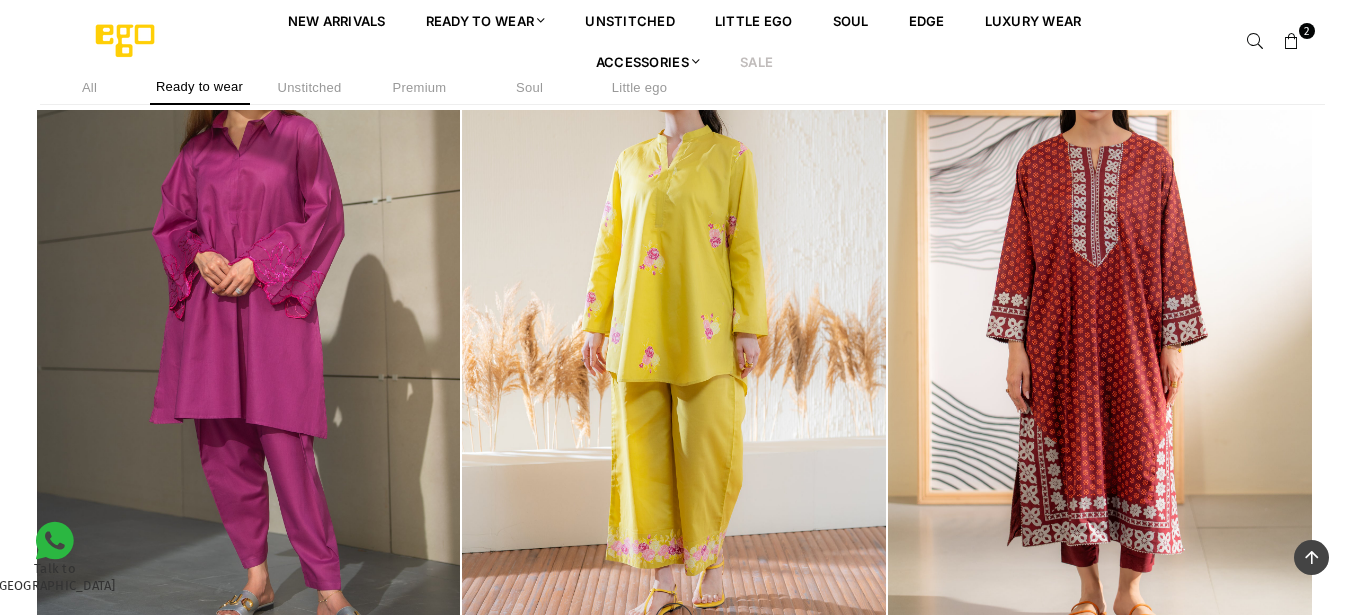 click at bounding box center (674, 333) 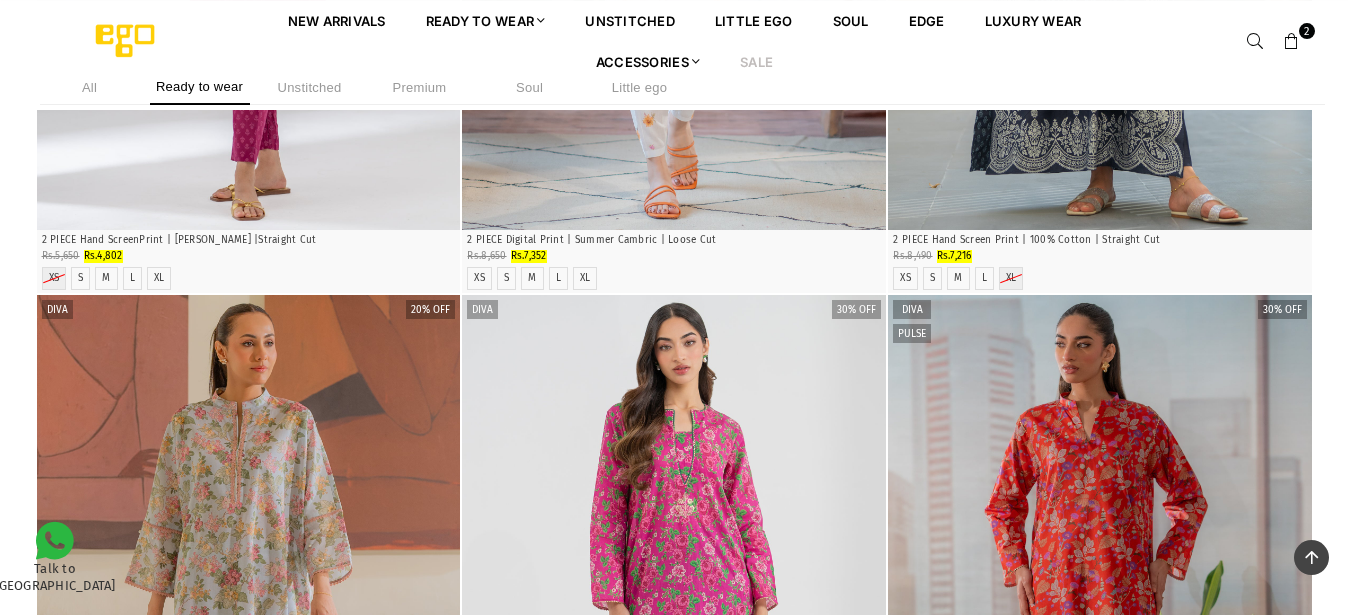 scroll, scrollTop: 6406, scrollLeft: 0, axis: vertical 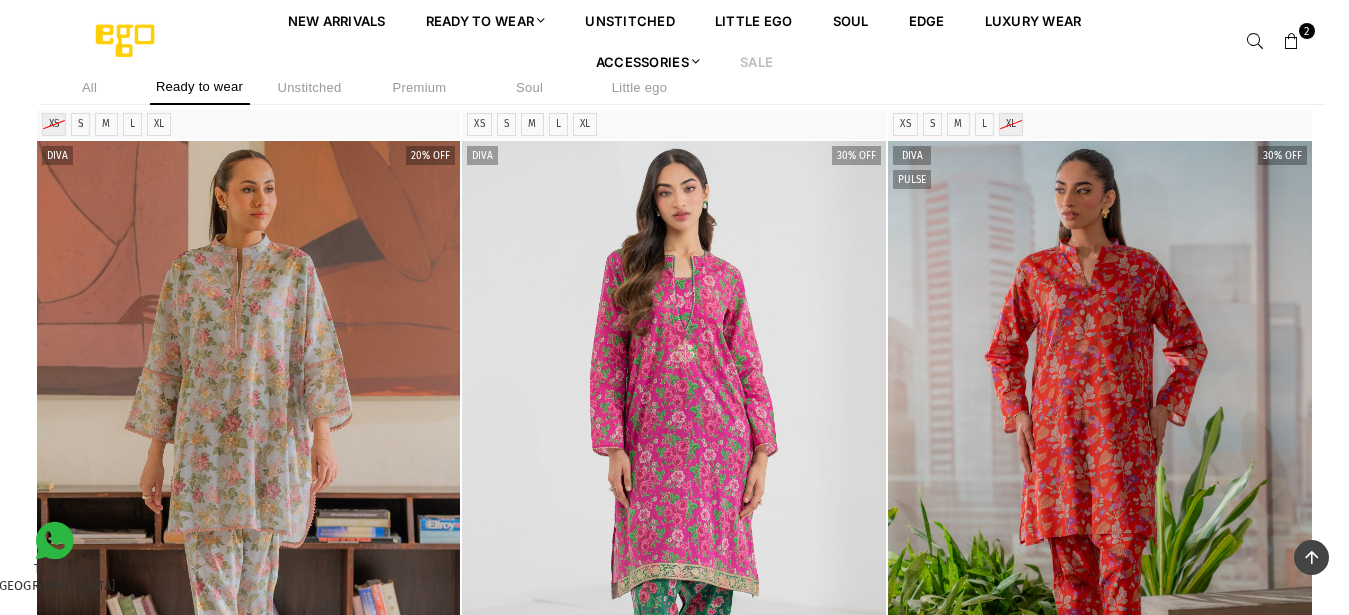 click at bounding box center [249, 459] 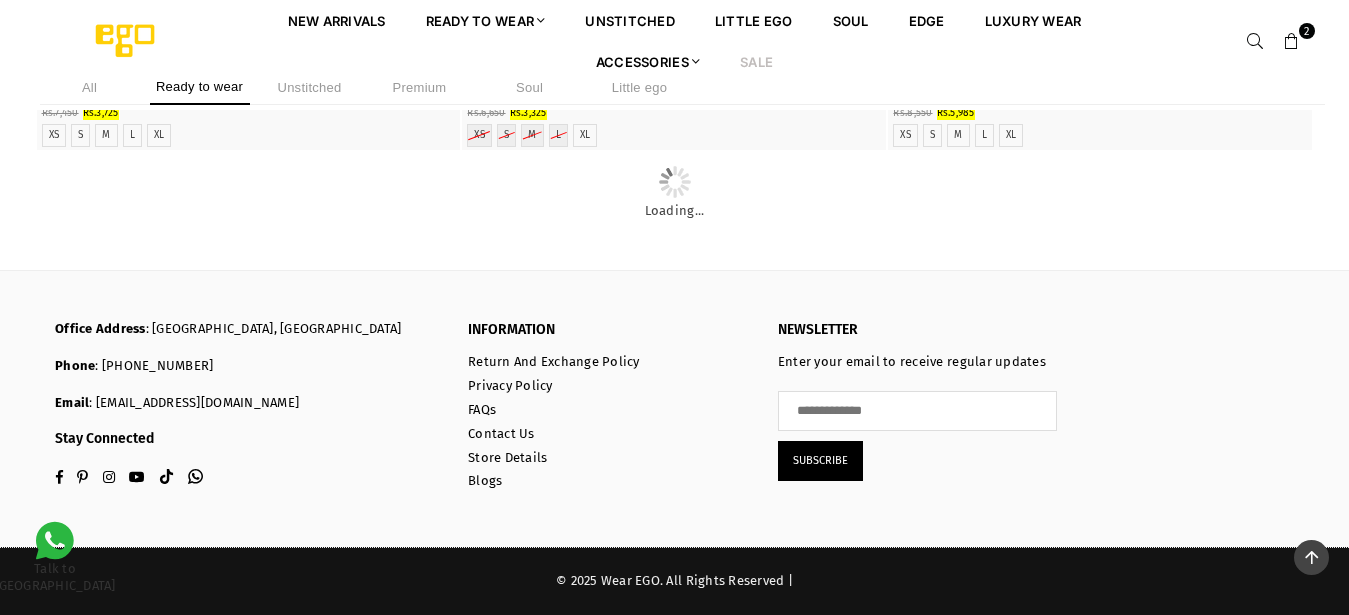scroll, scrollTop: 22265, scrollLeft: 0, axis: vertical 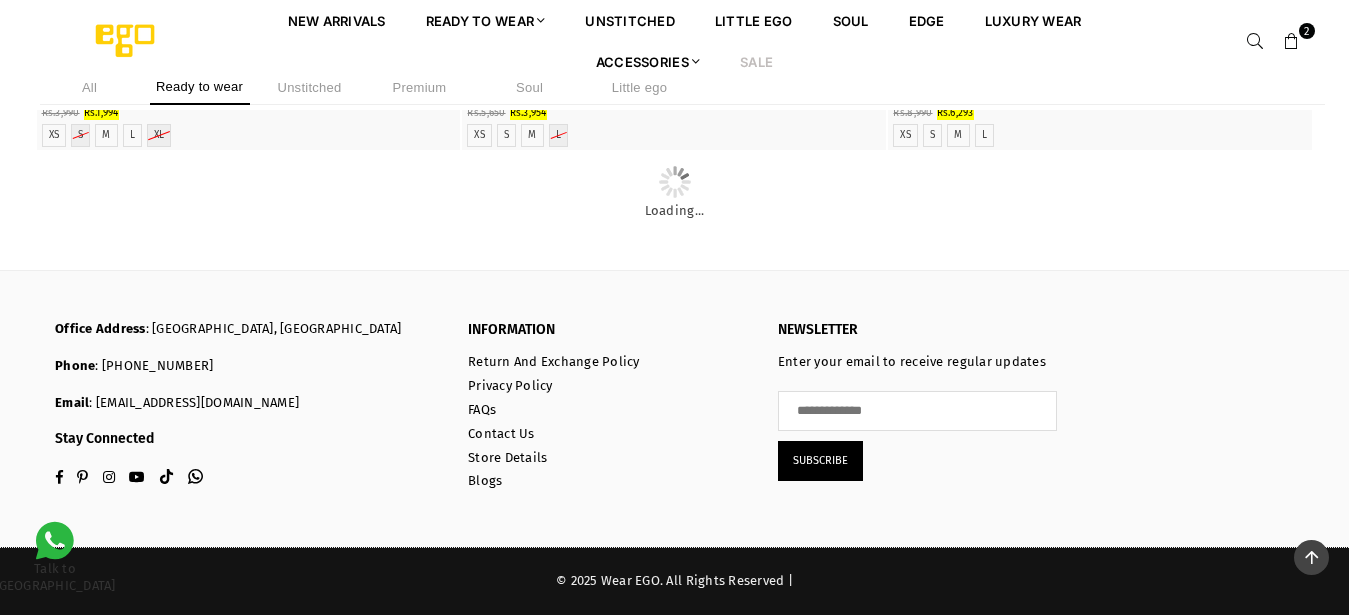 click at bounding box center (249, -1315) 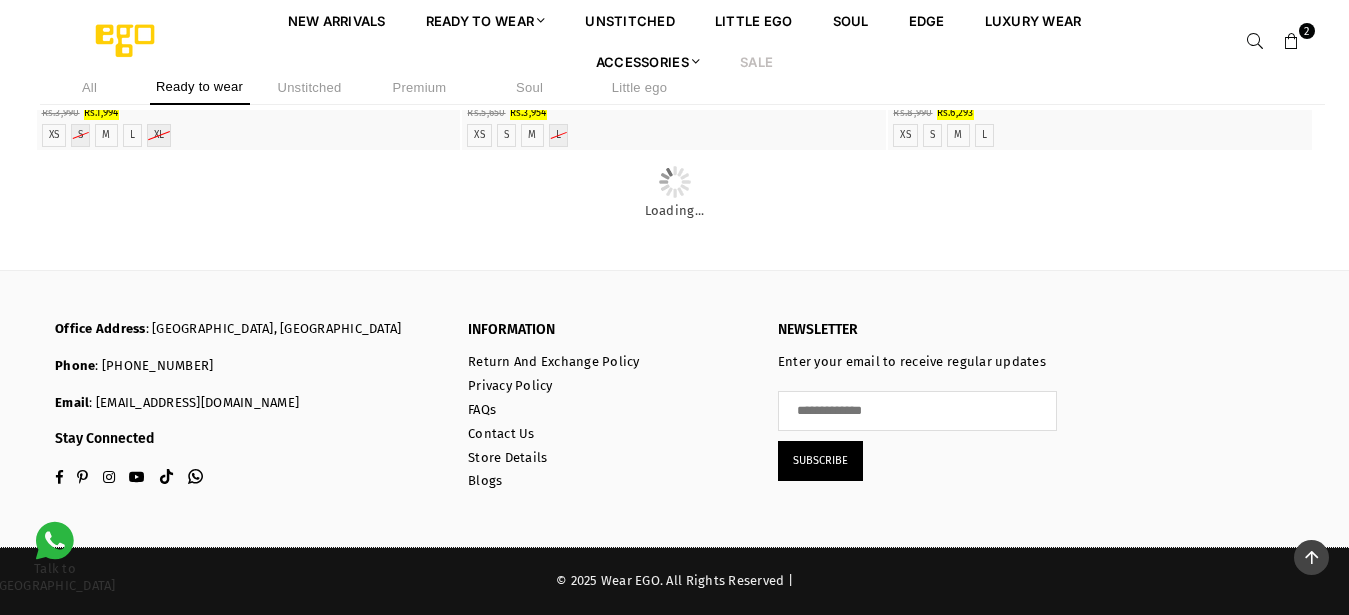 click at bounding box center [249, -1315] 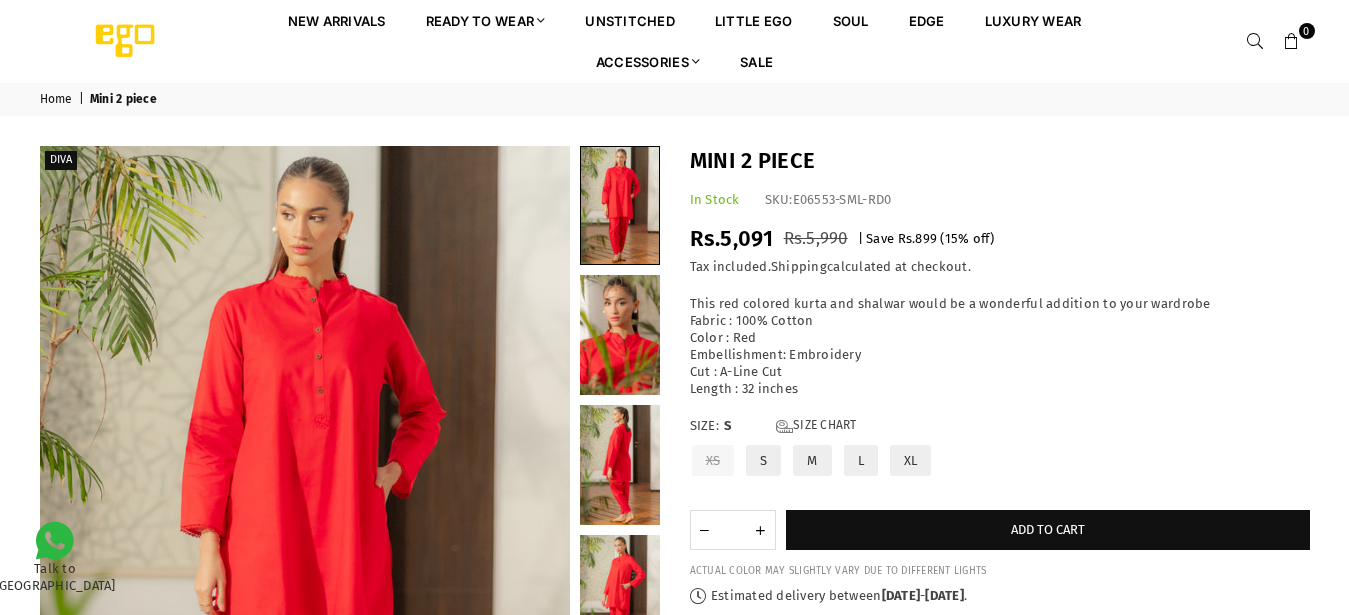scroll, scrollTop: 0, scrollLeft: 0, axis: both 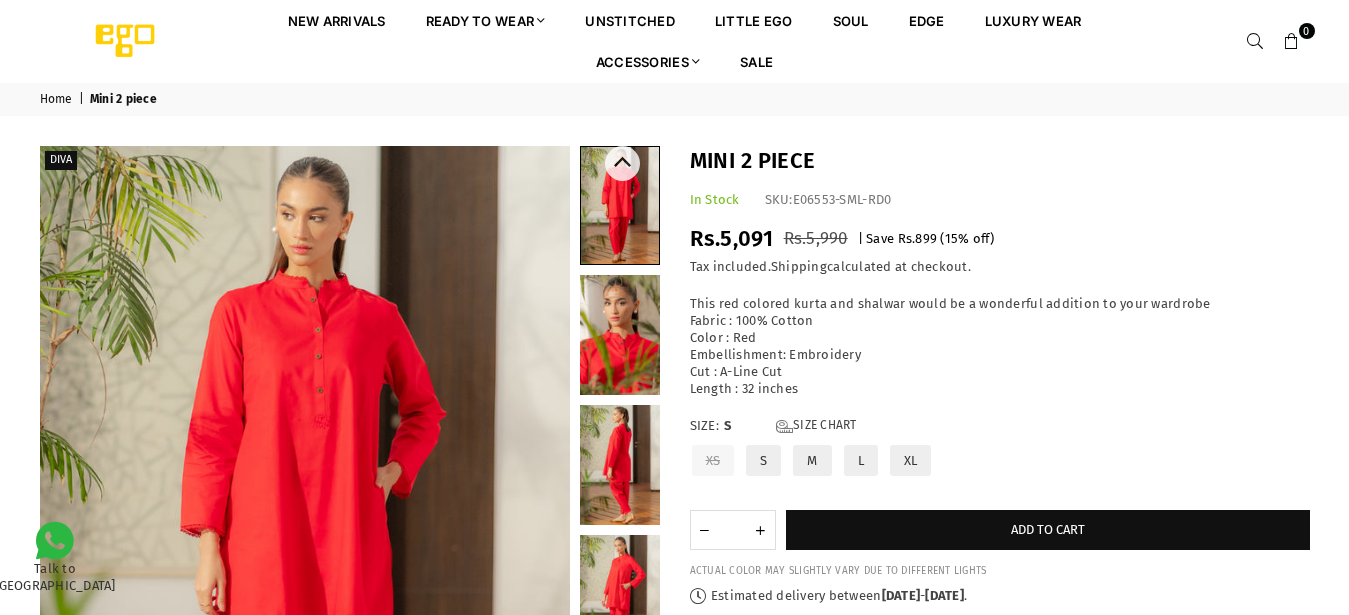 click at bounding box center (620, 205) 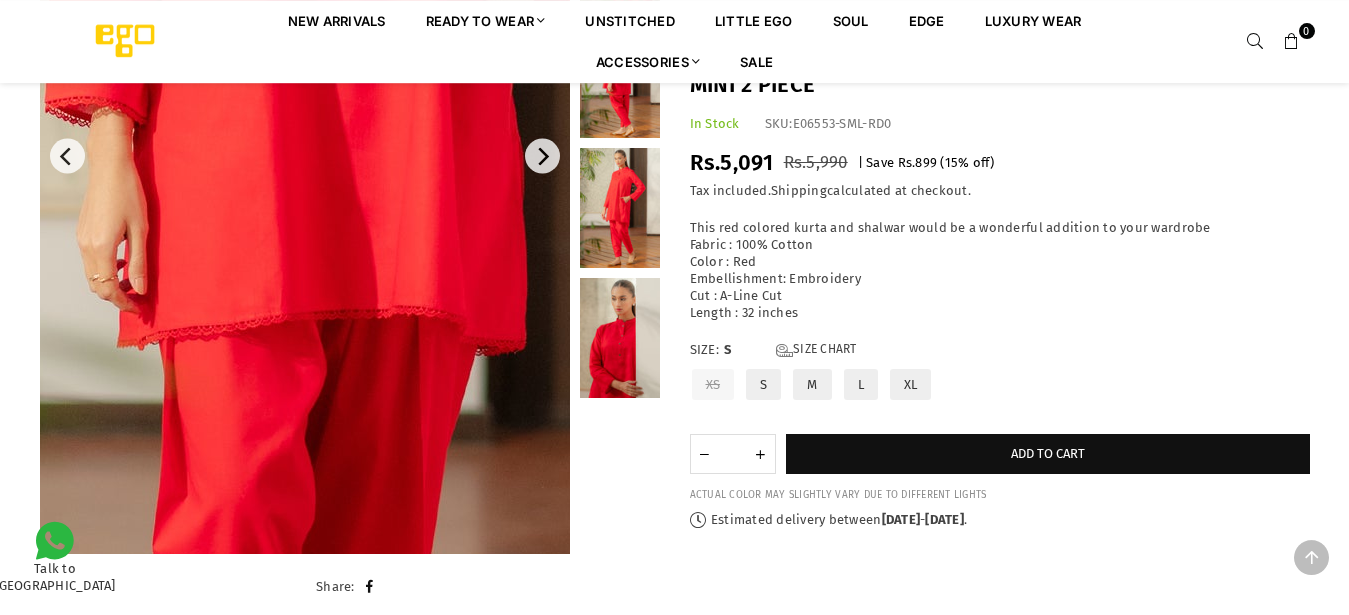 scroll, scrollTop: 388, scrollLeft: 0, axis: vertical 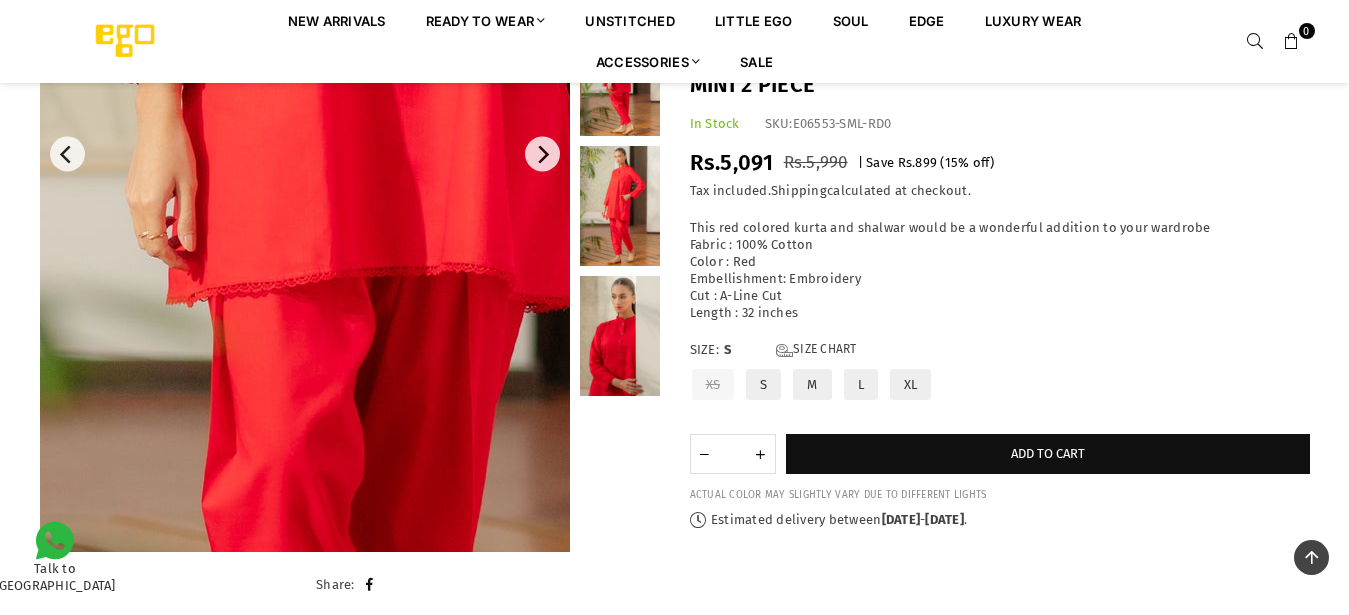 drag, startPoint x: 815, startPoint y: 385, endPoint x: 488, endPoint y: 326, distance: 332.28 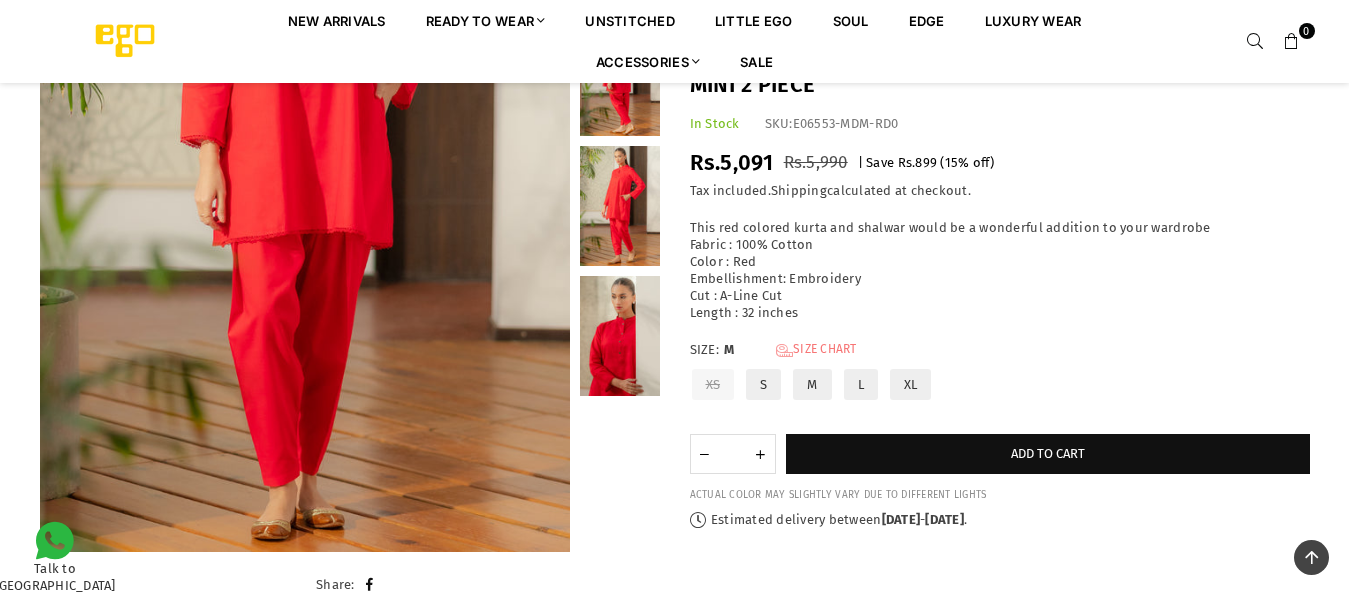 click on "Size Chart" at bounding box center (816, 350) 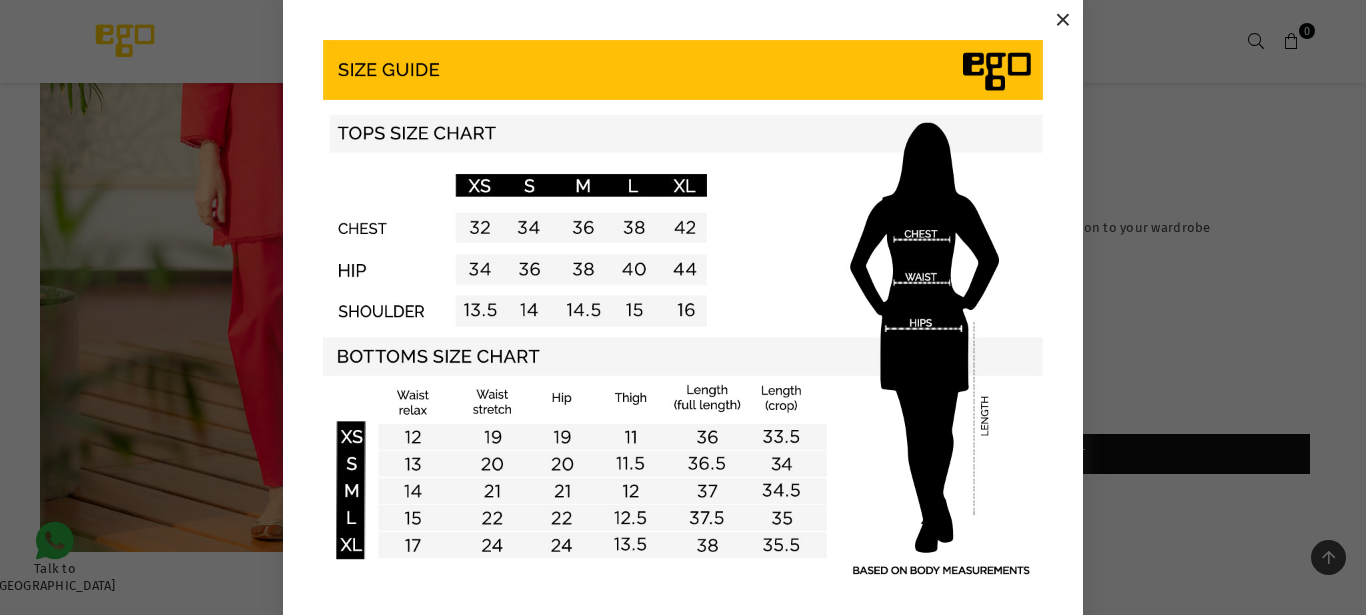 click on "×" at bounding box center [1063, 20] 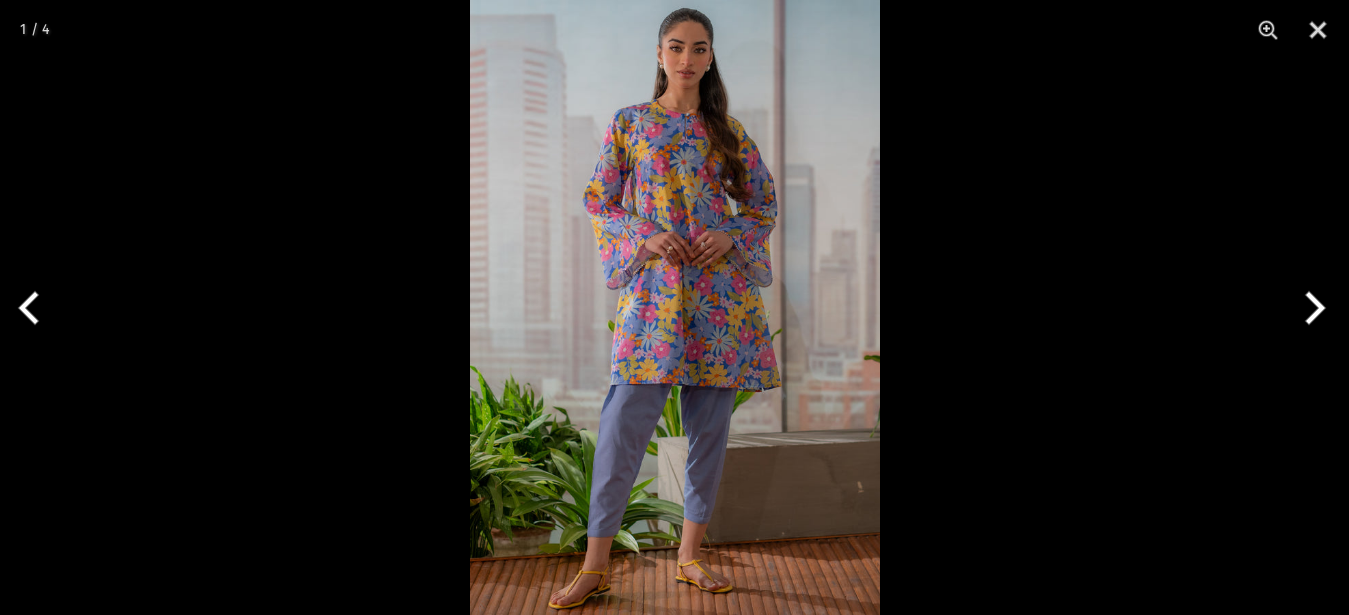 scroll, scrollTop: 0, scrollLeft: 0, axis: both 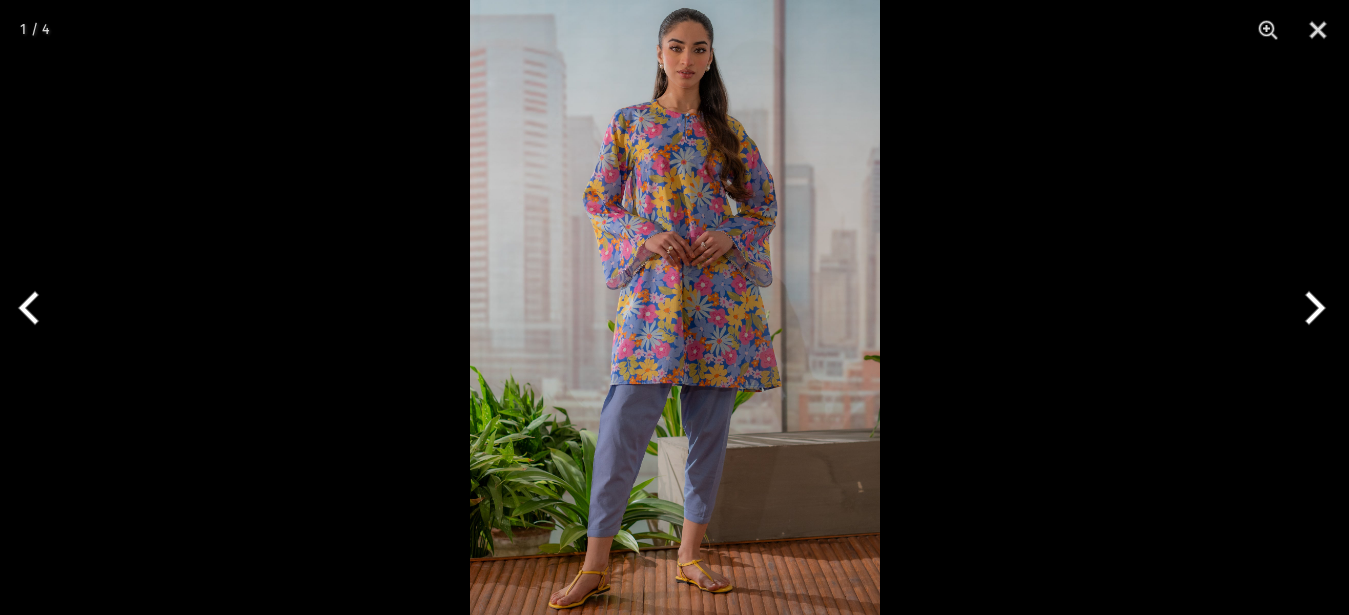 click at bounding box center [675, 307] 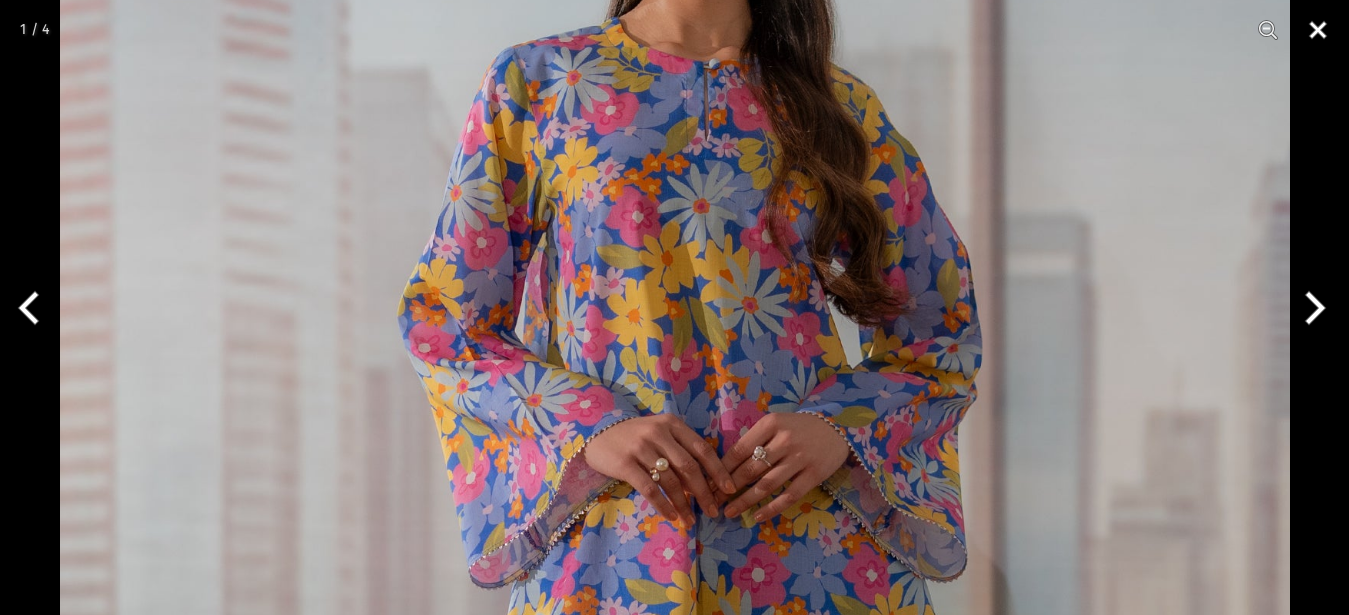 click at bounding box center [1318, 30] 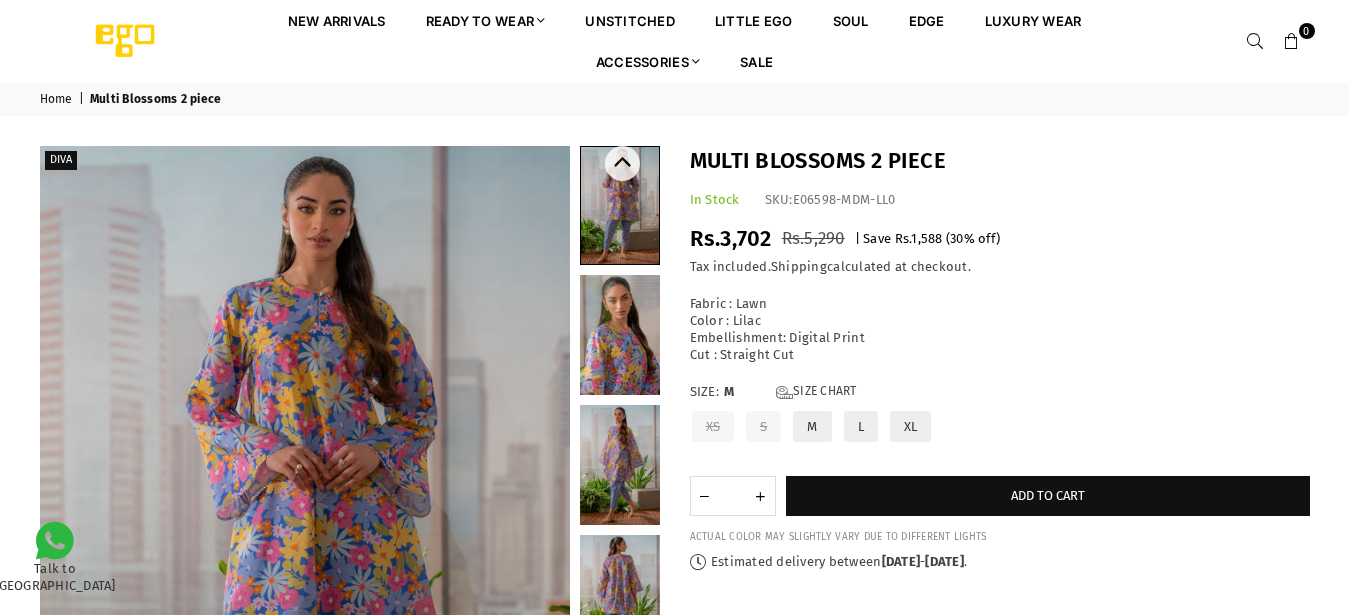 click at bounding box center (620, 465) 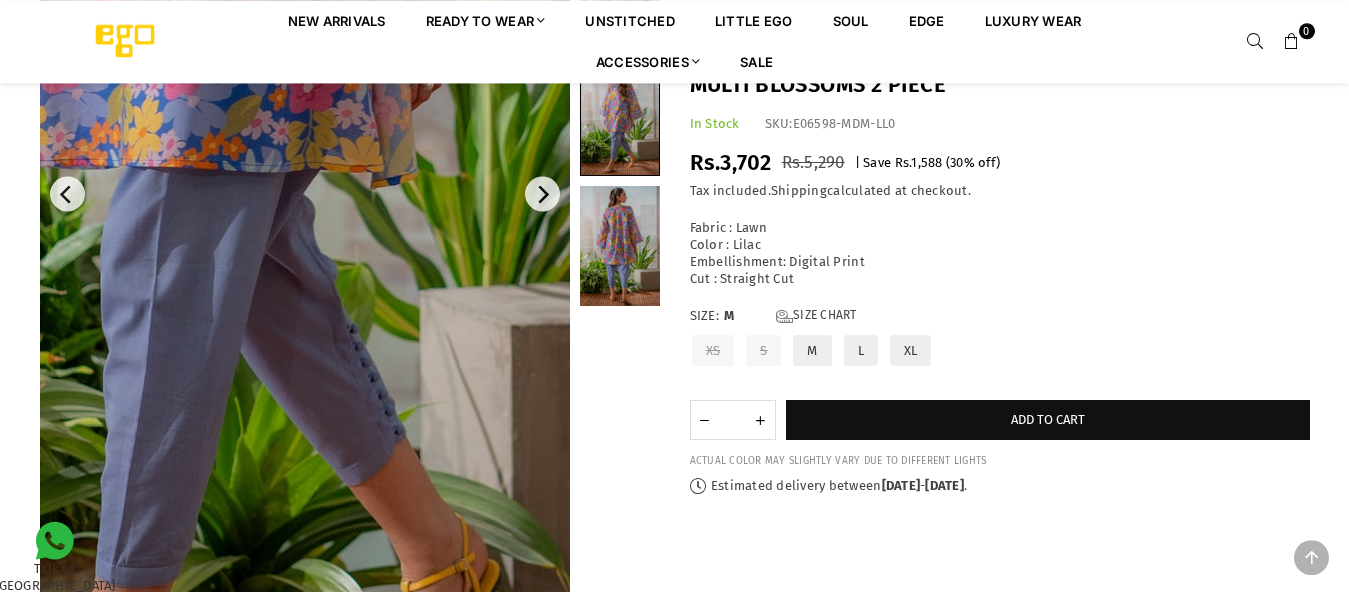 scroll, scrollTop: 388, scrollLeft: 0, axis: vertical 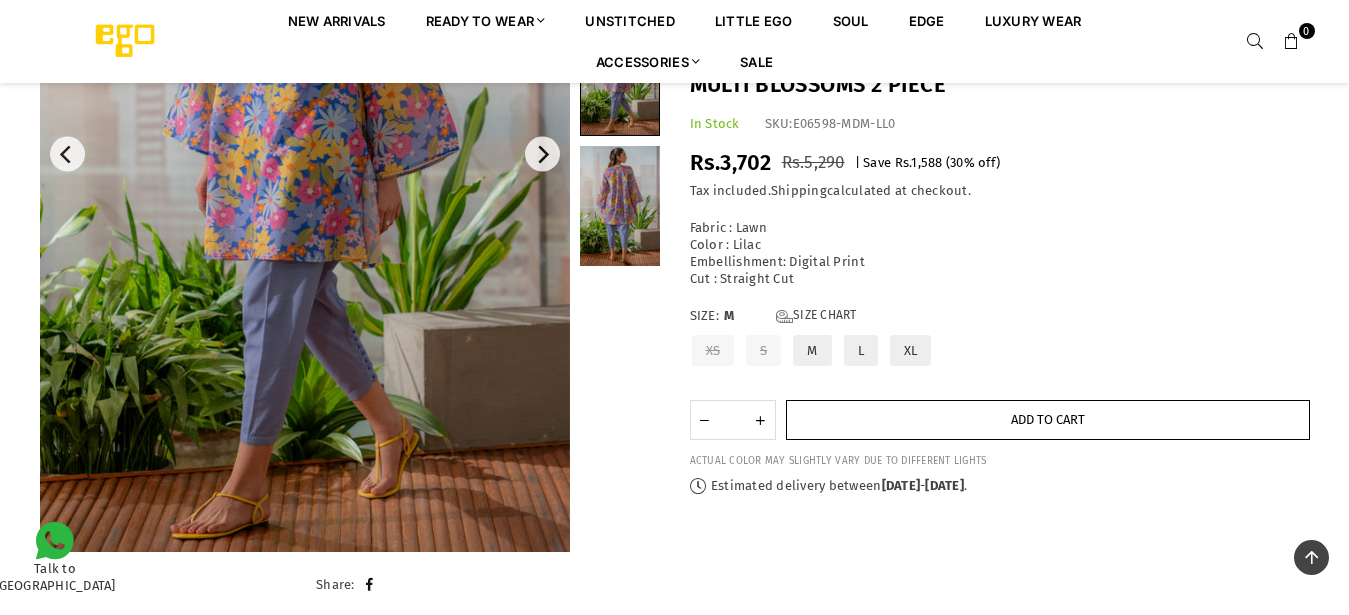click on "Add to cart" at bounding box center [1048, 420] 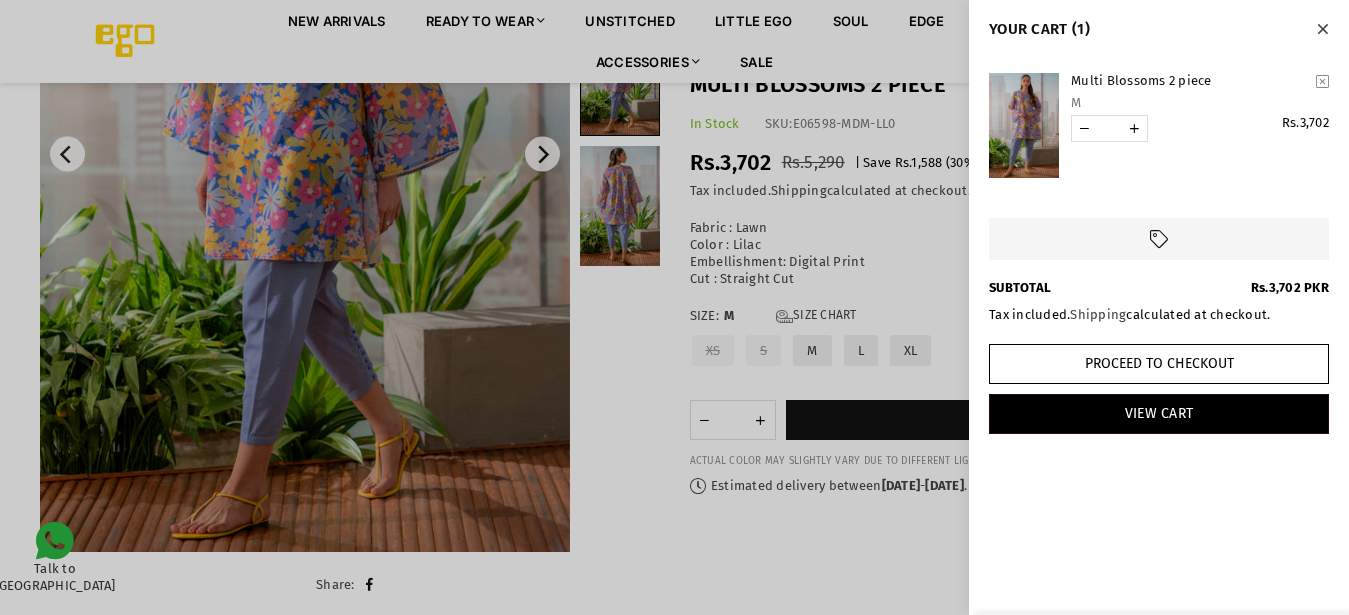 click at bounding box center [1322, 28] 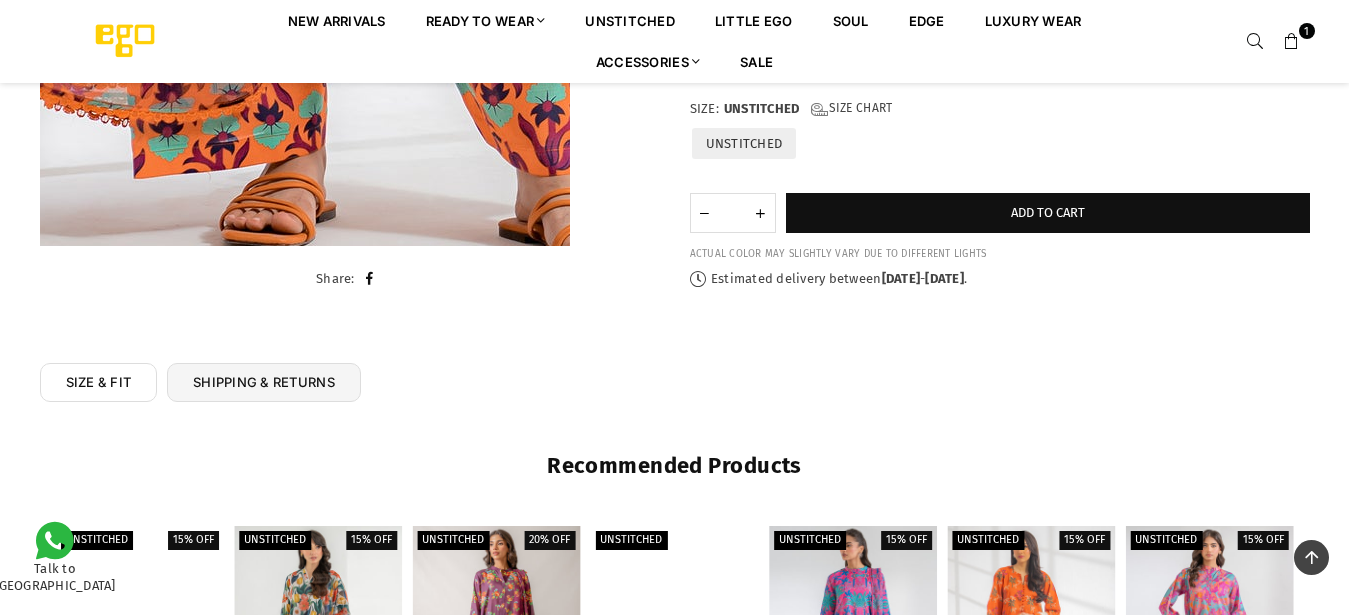 scroll, scrollTop: 592, scrollLeft: 0, axis: vertical 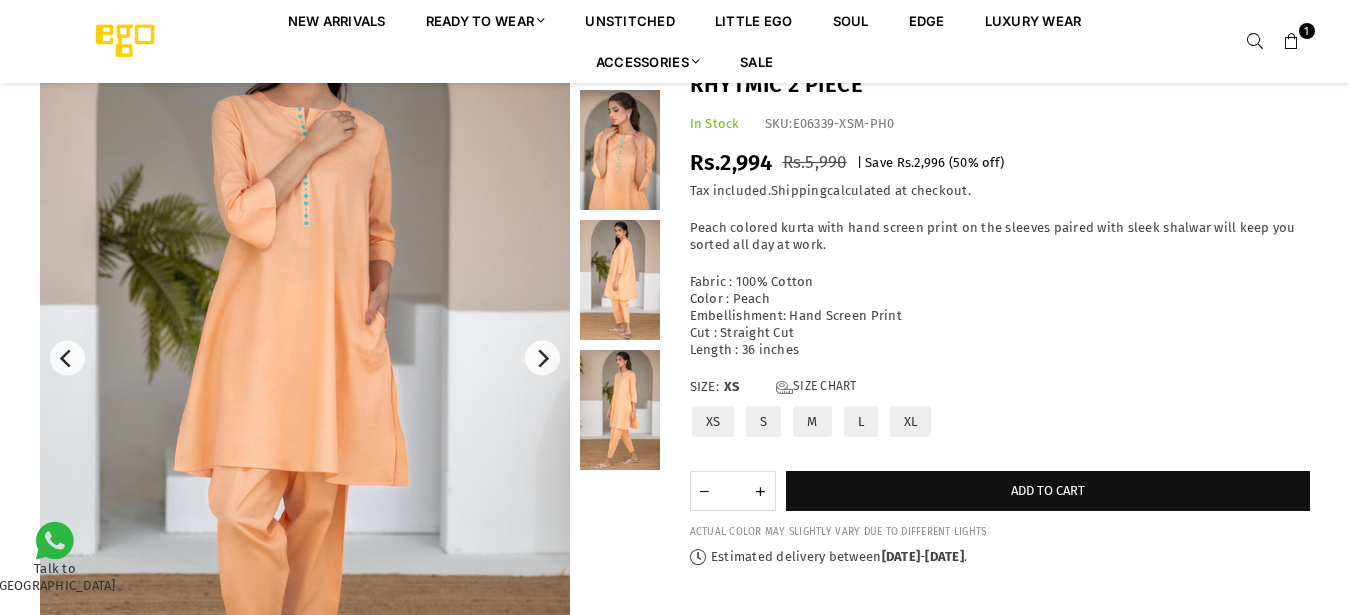 click at bounding box center [620, 280] 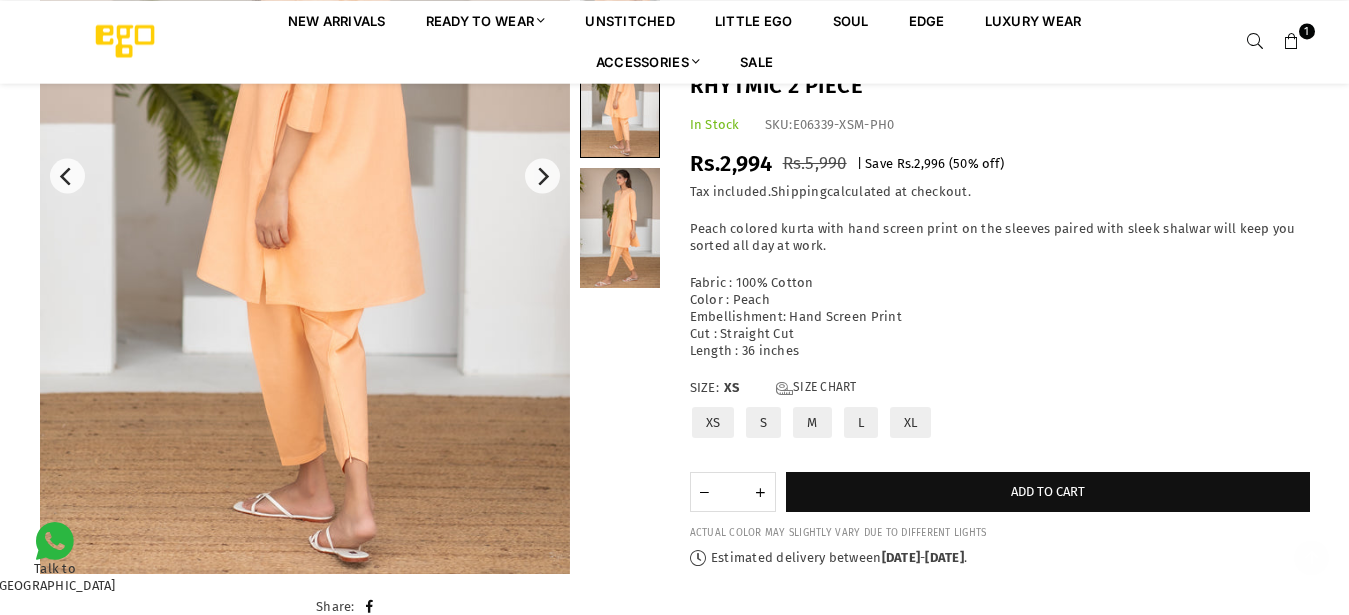 scroll, scrollTop: 388, scrollLeft: 0, axis: vertical 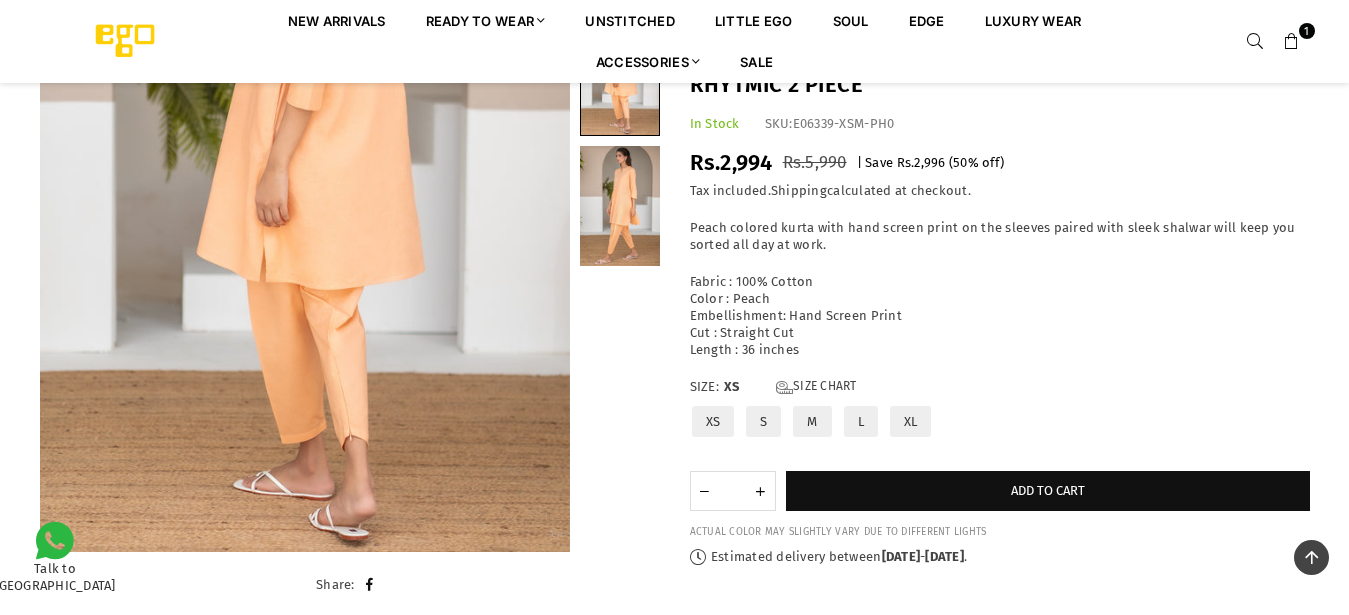 click on "M" at bounding box center (812, 421) 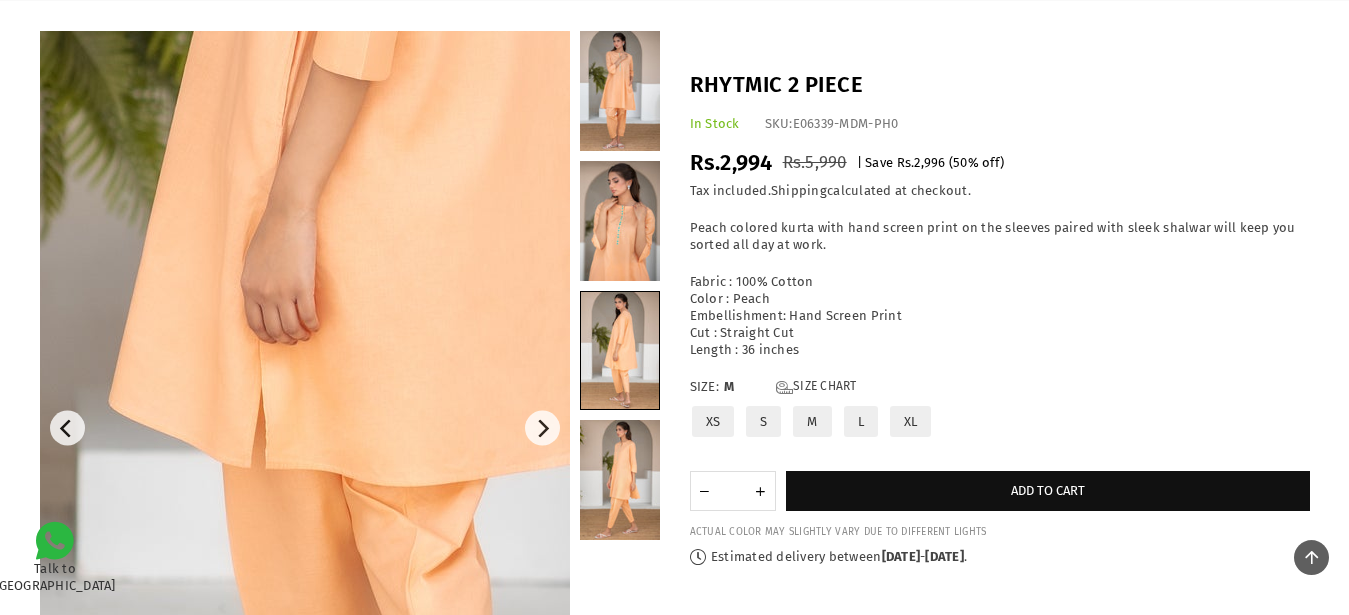 scroll, scrollTop: 0, scrollLeft: 0, axis: both 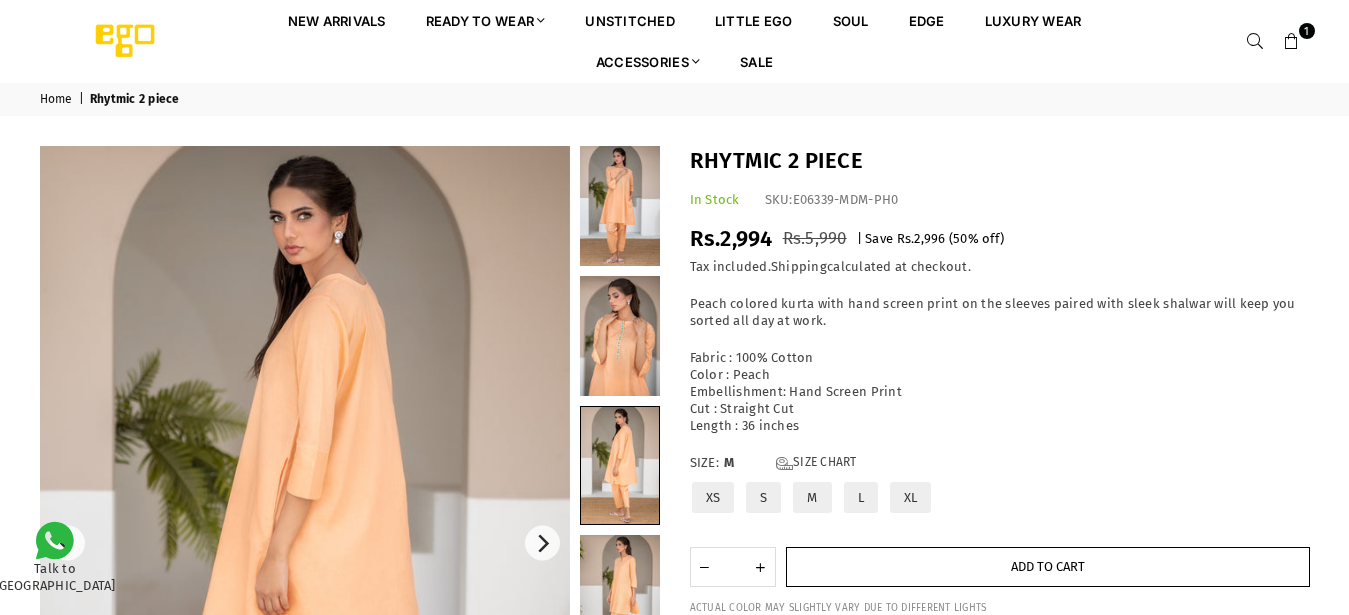 click on "Add to cart" at bounding box center [1048, 567] 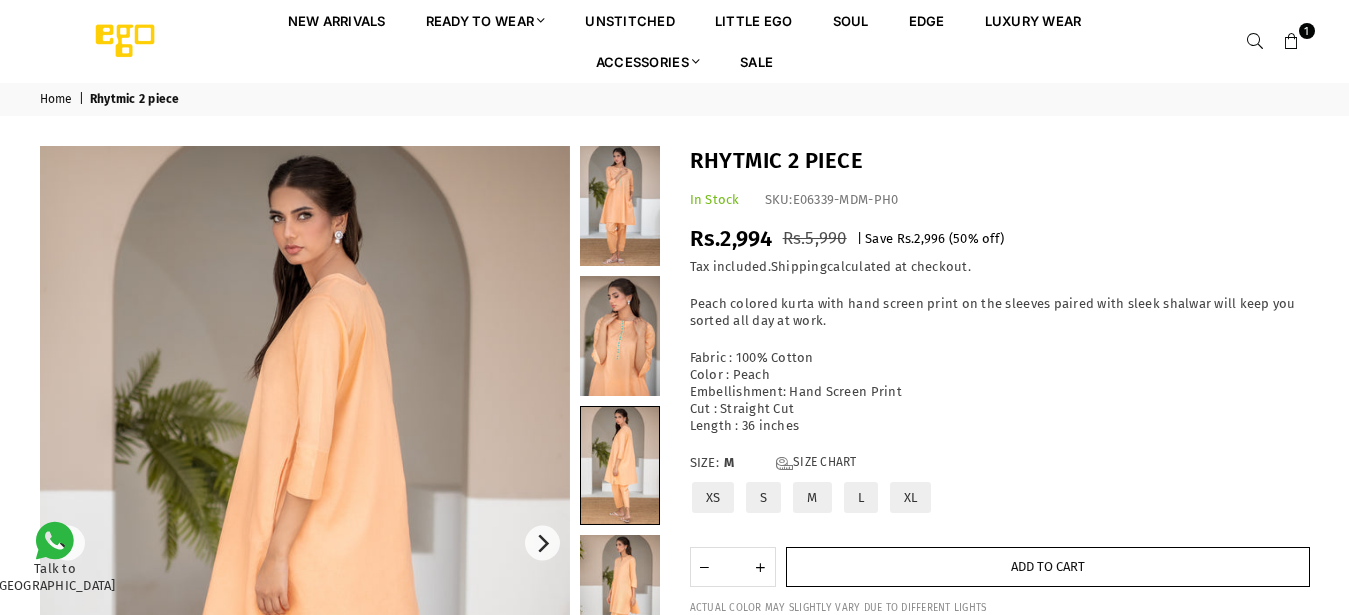 scroll, scrollTop: 0, scrollLeft: 0, axis: both 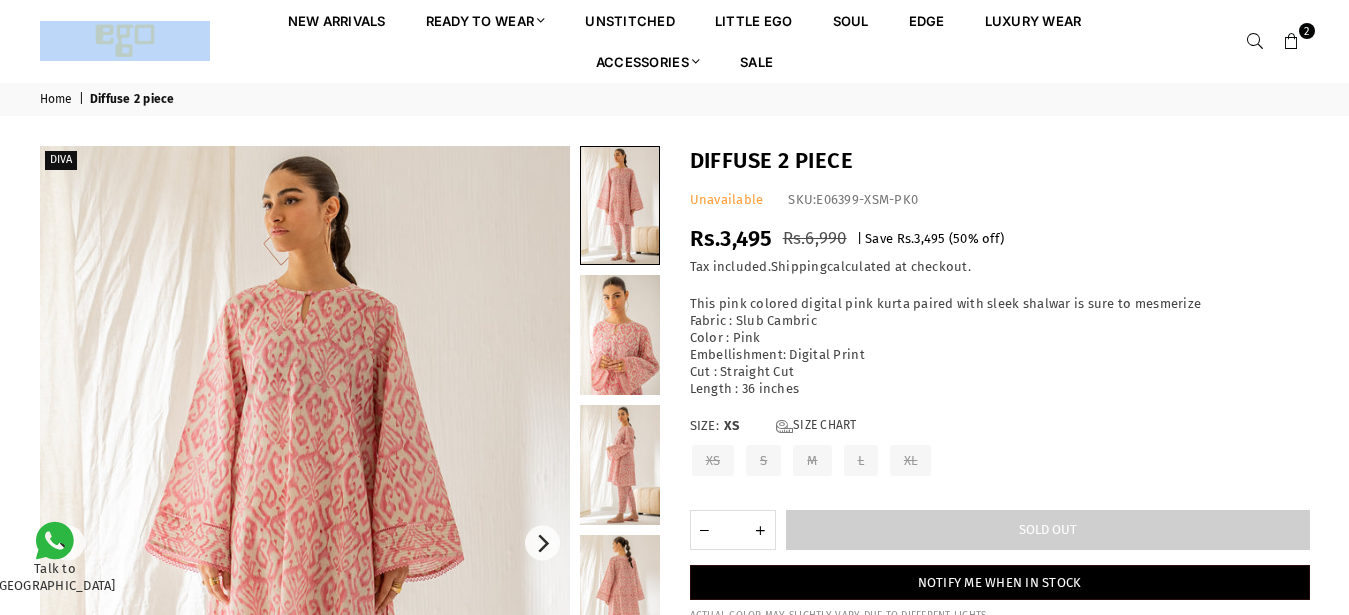 click on "Ego New Arrivals  Ready to Wear  2 PIECE | 3 PIECE All Casuals All Luxury Diva Core Monzene Pulse Boho Soul unstitched  Little EGO  Soul  EDGE  Luxury Wear  Accessories  Bottoms Wraps Inner Sale    2 New Arrivals   Ready to wear   2 PIECE | 3 PIECE All Casuals All Luxury Diva Core Monzene Pulse Boho Soul Unstitched   Little EGO GIRLS 2 TO 8 YEARS   Soul LUXURY WEAR   EDGE Always ready to surprise you   LUXURY WEAR   Accessories   Bottoms Wraps Inner SALE   LOGIN Register Now
Home | Diffuse 2 piece" at bounding box center (674, 1492) 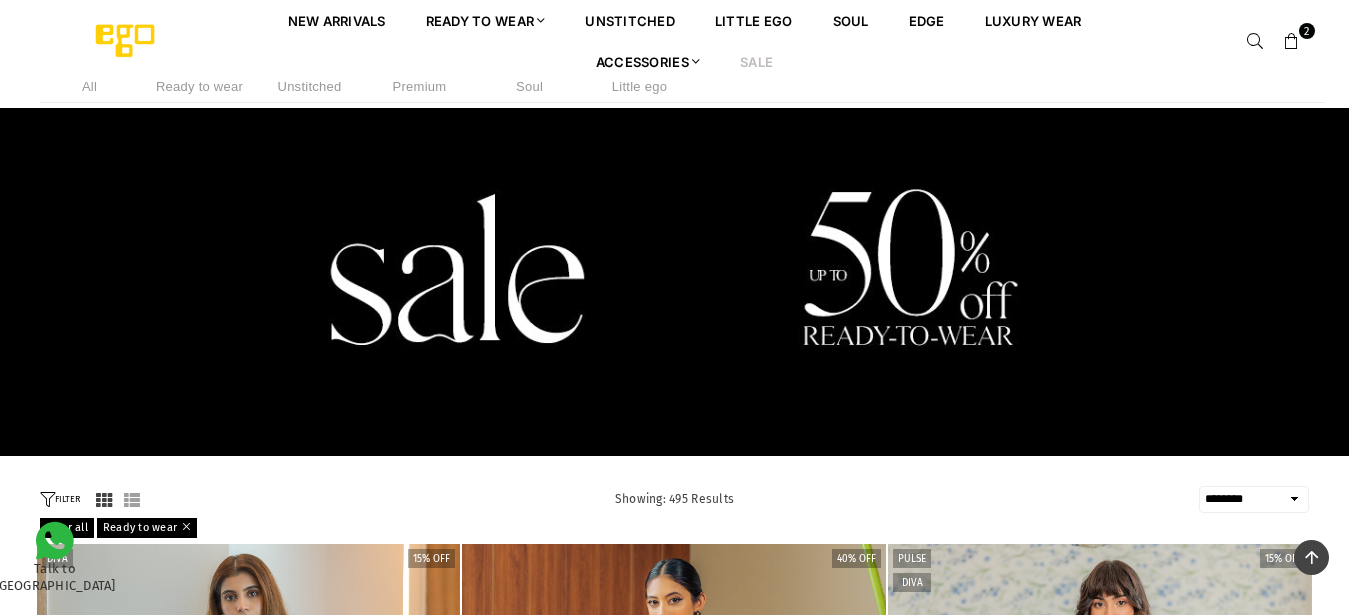select on "******" 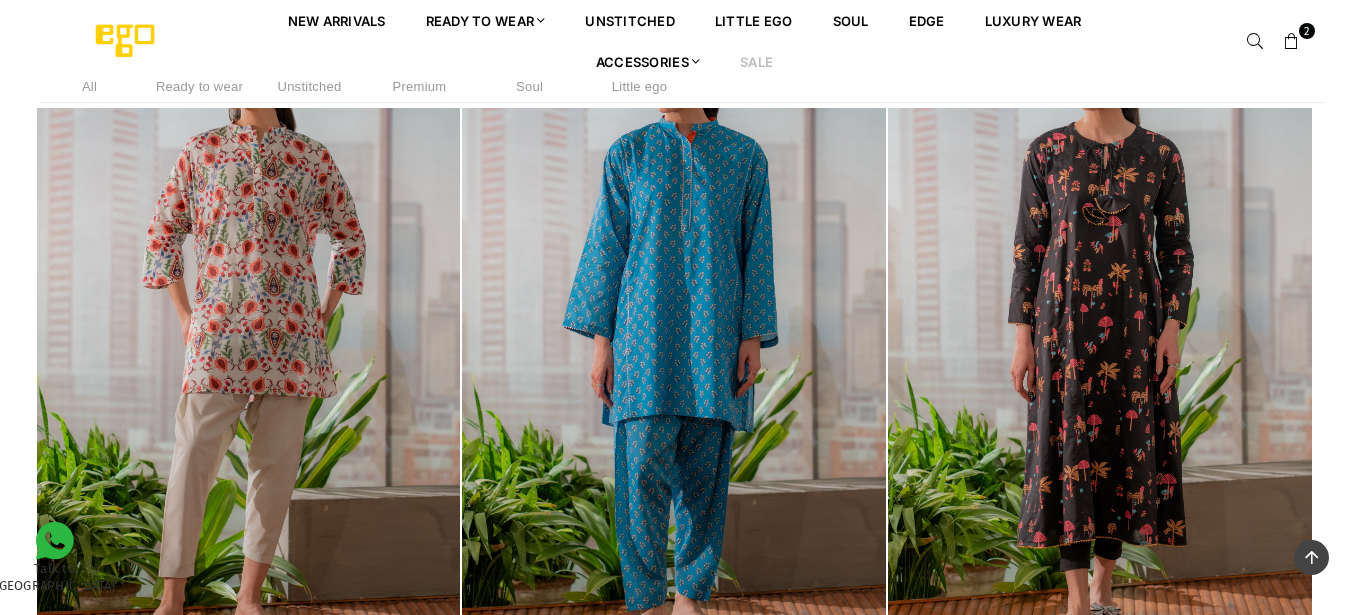 click on "2" at bounding box center [1292, 41] 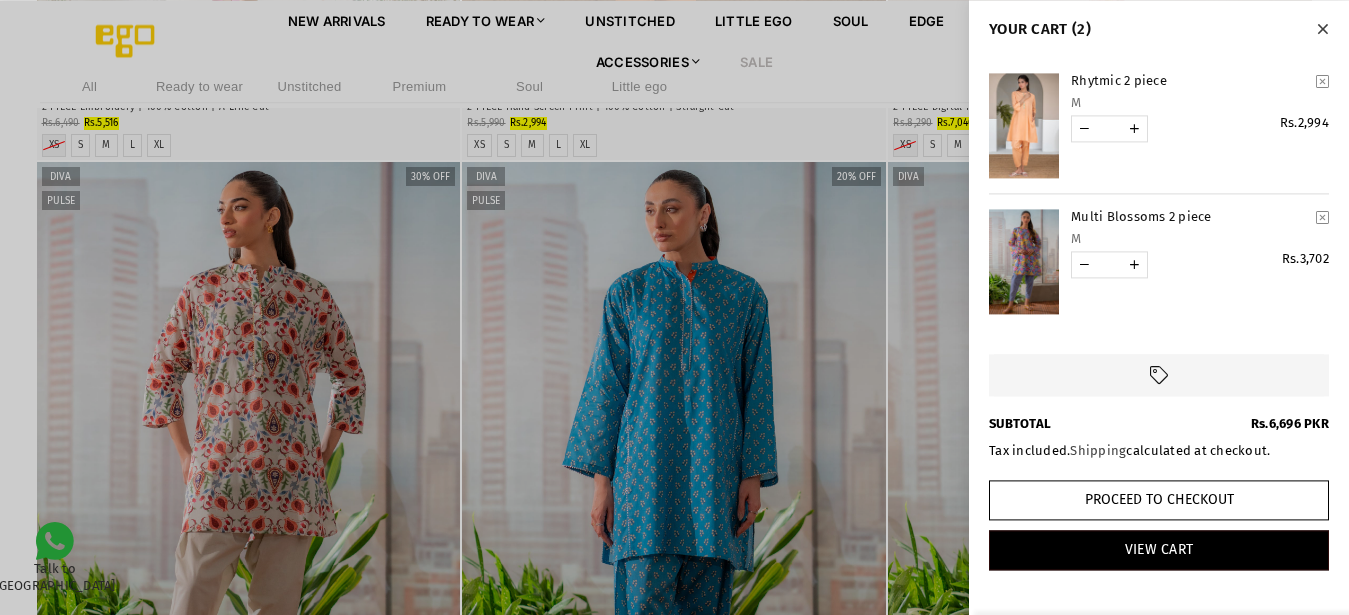 scroll, scrollTop: 1923, scrollLeft: 0, axis: vertical 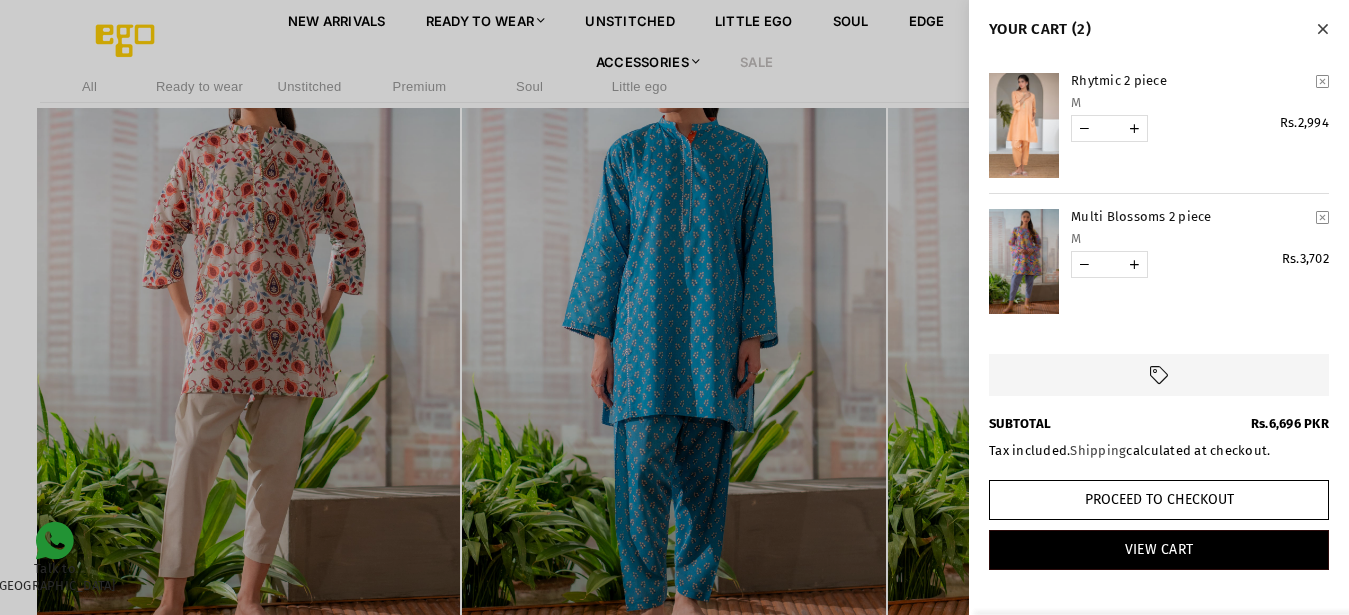 click at bounding box center [674, 307] 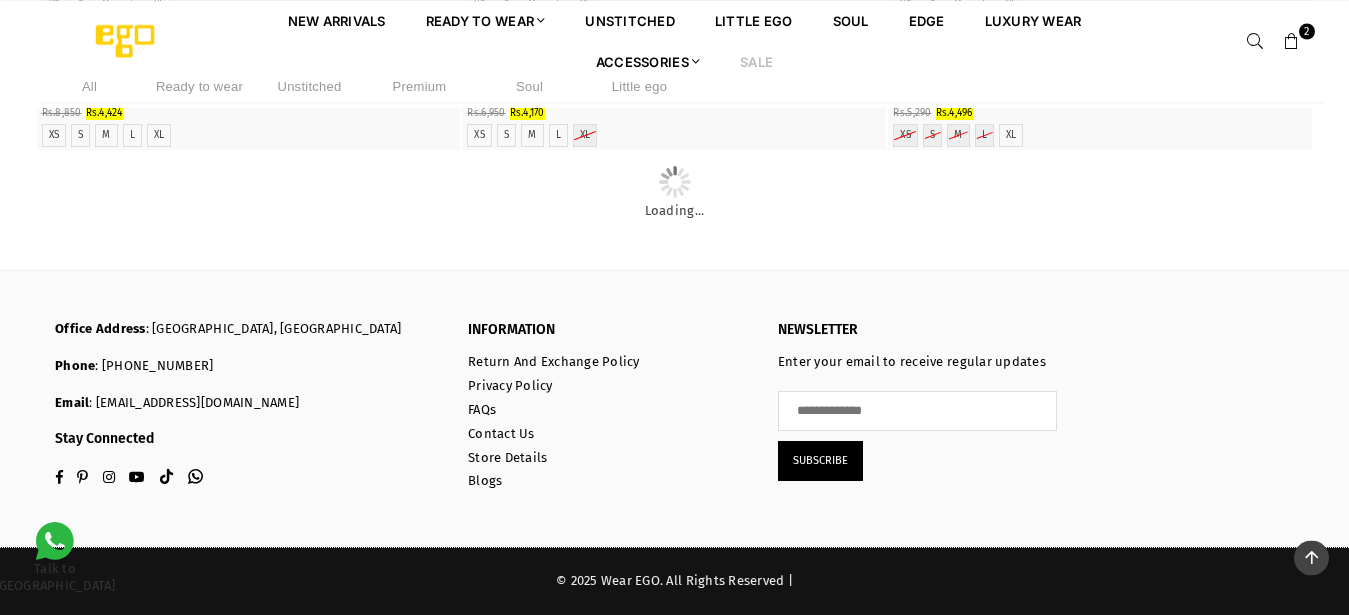 scroll, scrollTop: 4575, scrollLeft: 0, axis: vertical 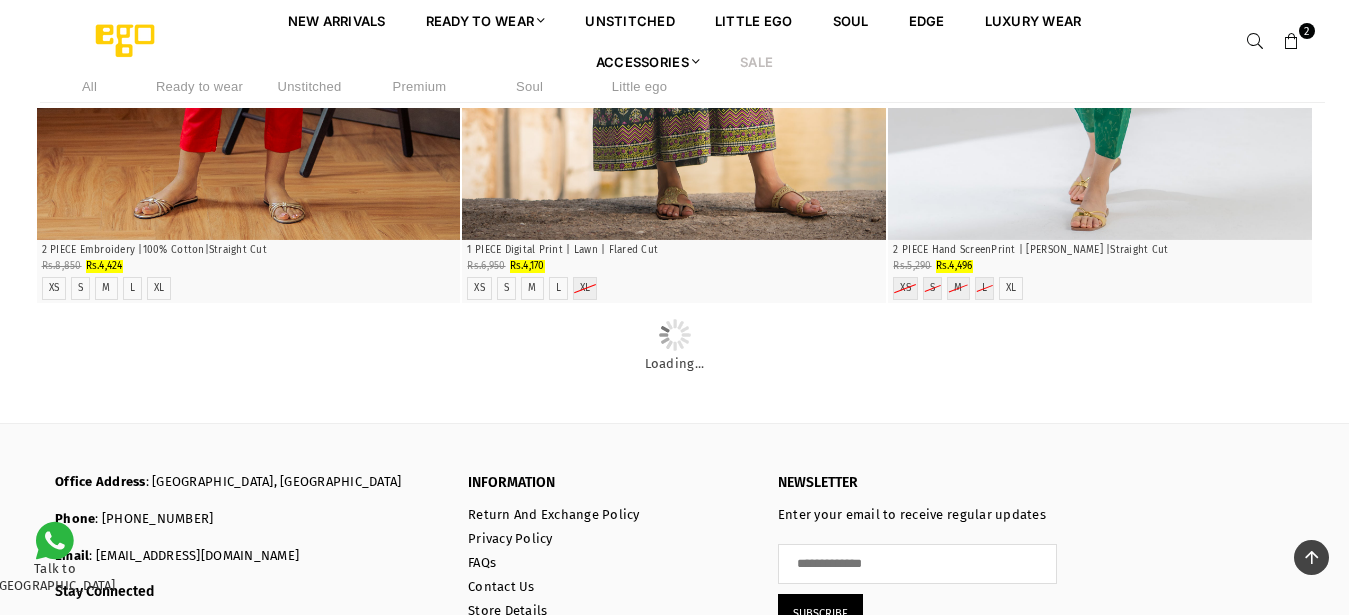 click at bounding box center [1100, -779] 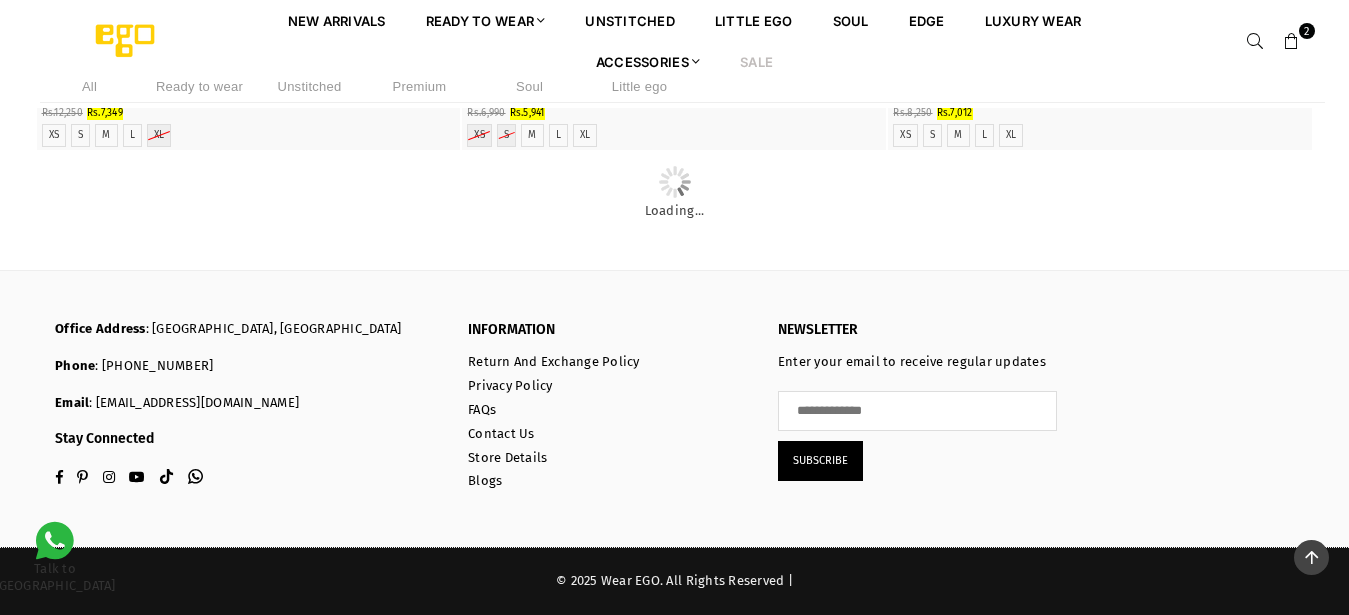 scroll, scrollTop: 7631, scrollLeft: 0, axis: vertical 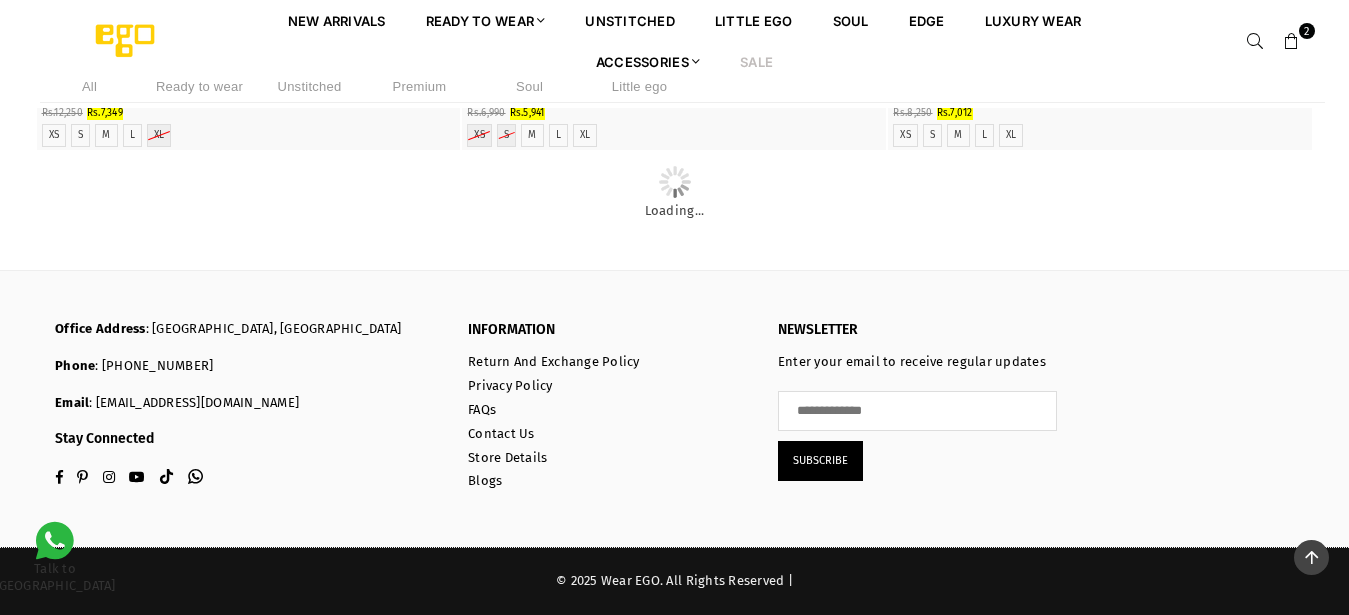 click at bounding box center (249, -932) 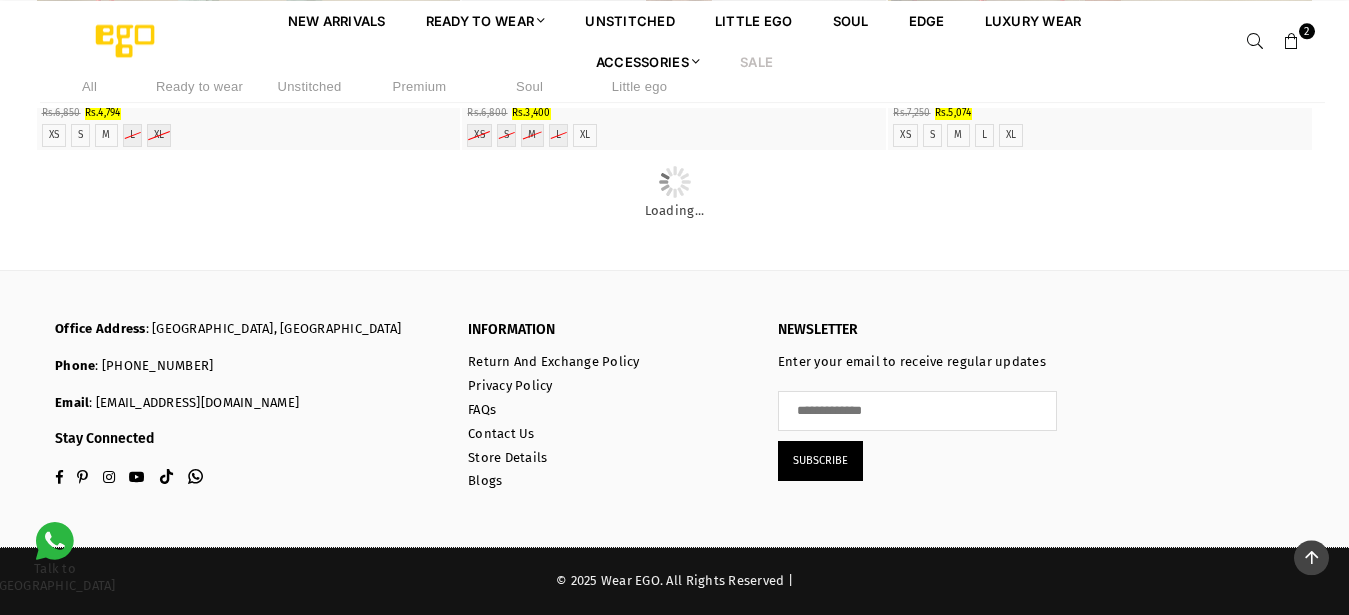 scroll, scrollTop: 30066, scrollLeft: 0, axis: vertical 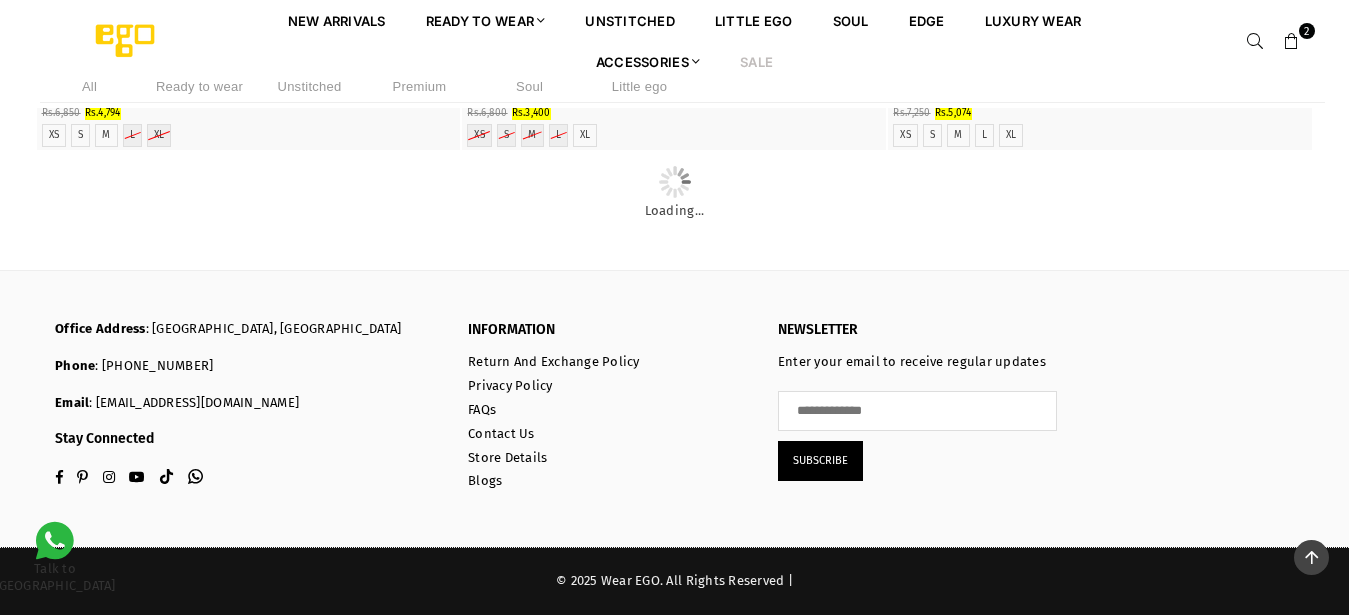 click on "M" at bounding box center (958, -566) 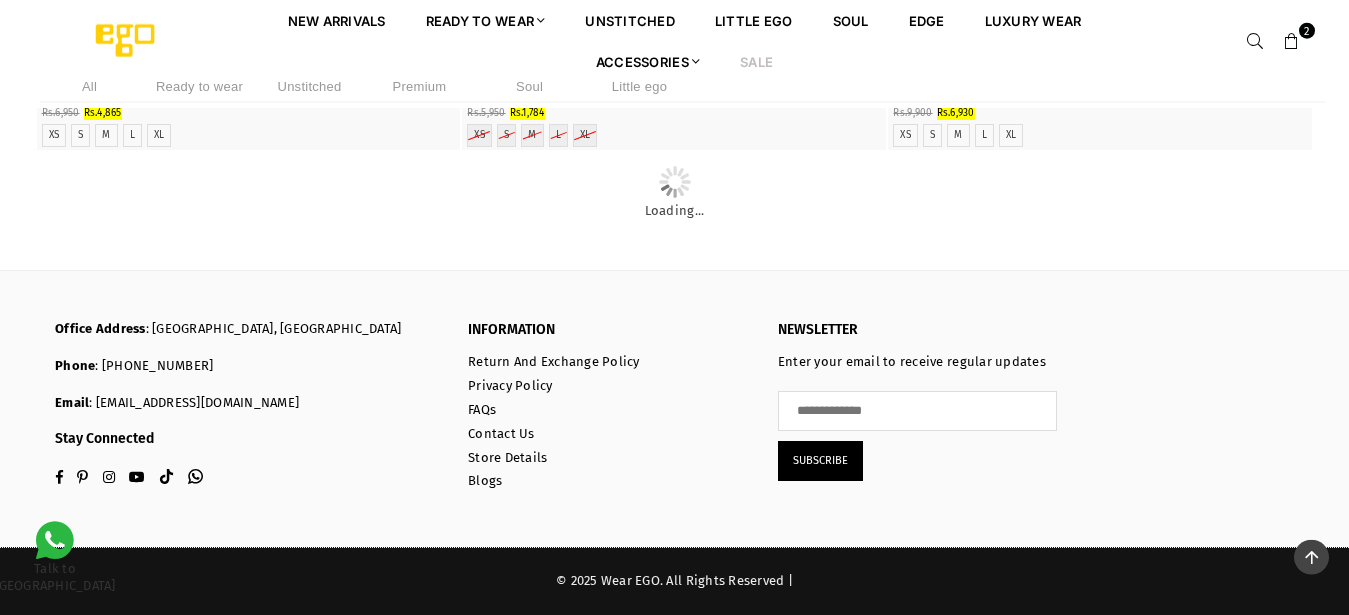 scroll, scrollTop: 33276, scrollLeft: 0, axis: vertical 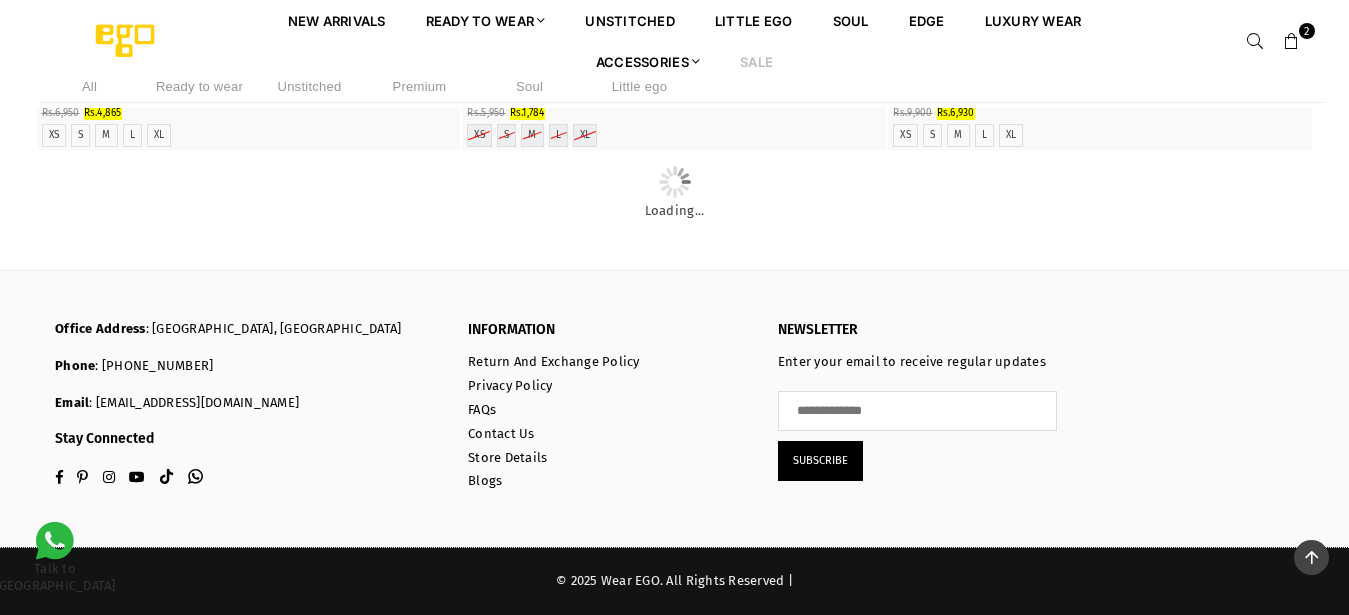 click at bounding box center [674, -1445] 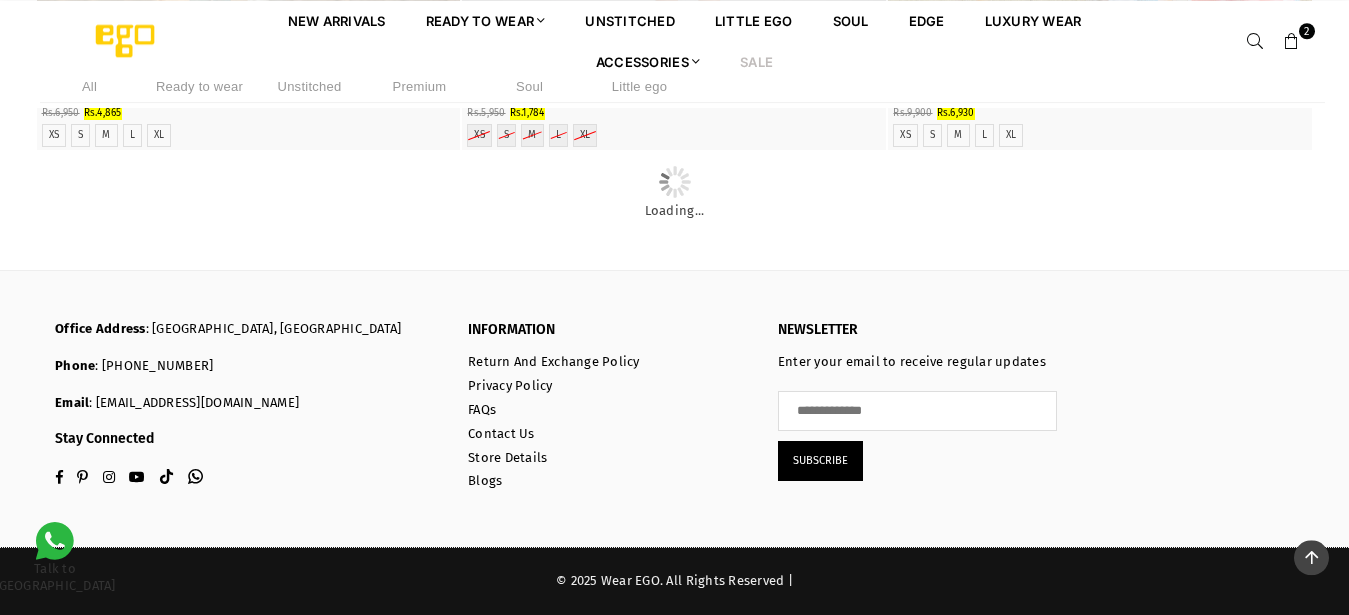 scroll, scrollTop: 34500, scrollLeft: 0, axis: vertical 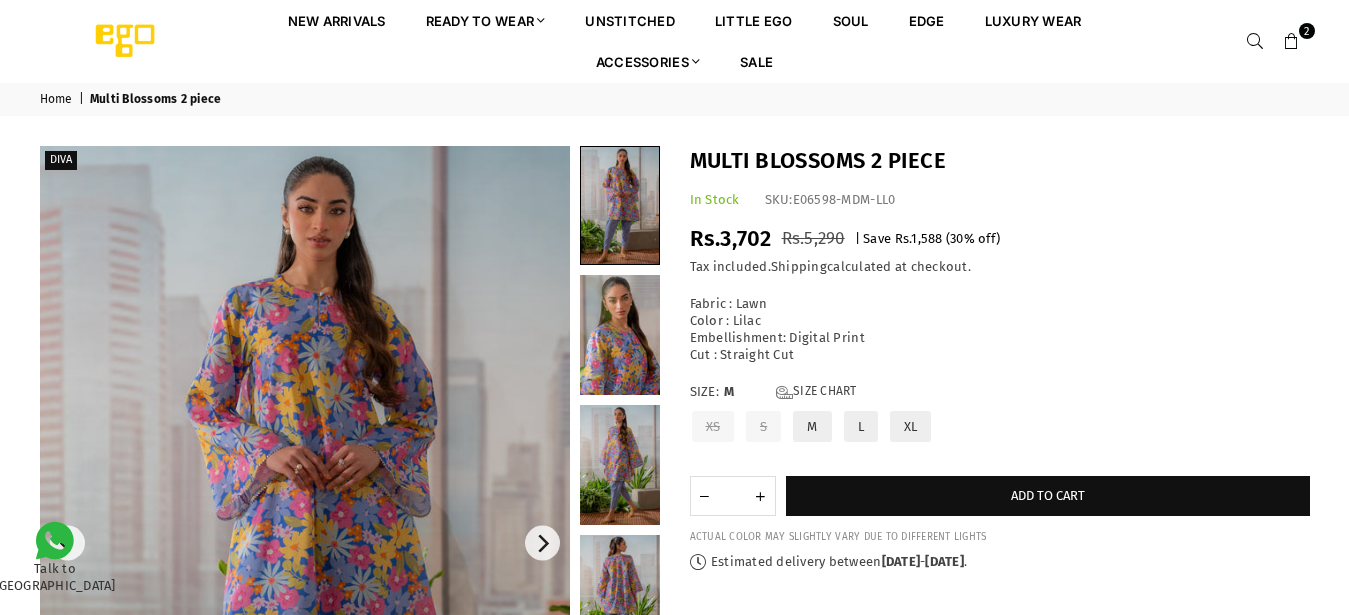 click at bounding box center [305, 543] 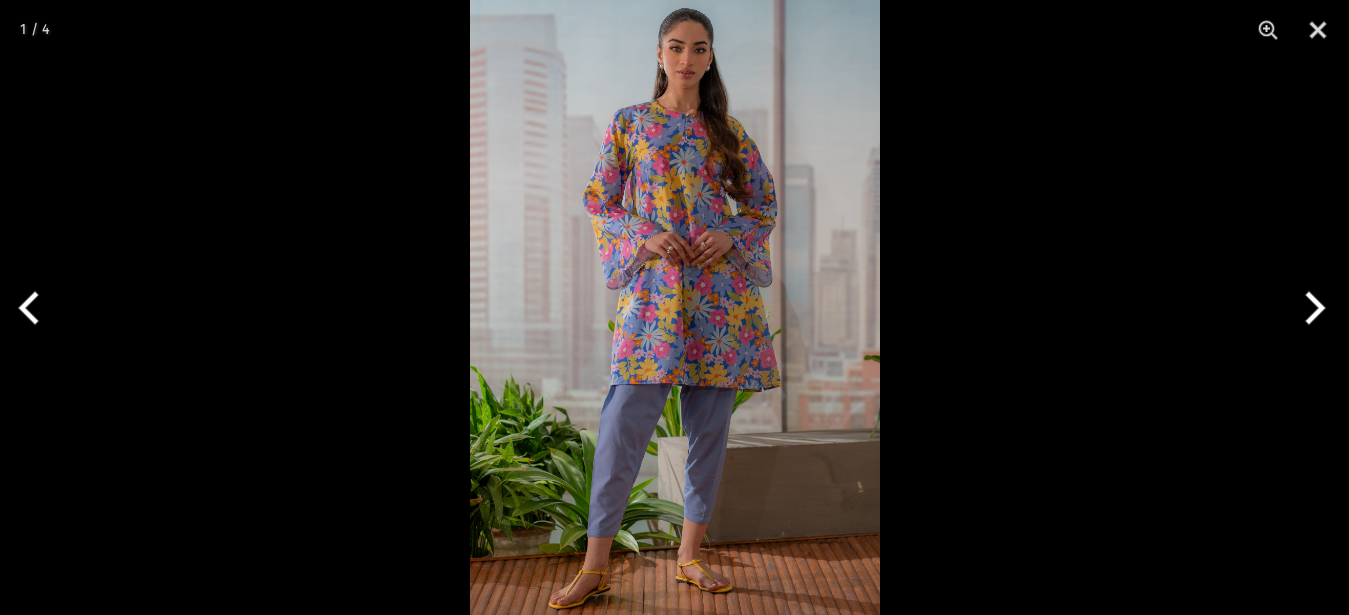 click at bounding box center (675, 307) 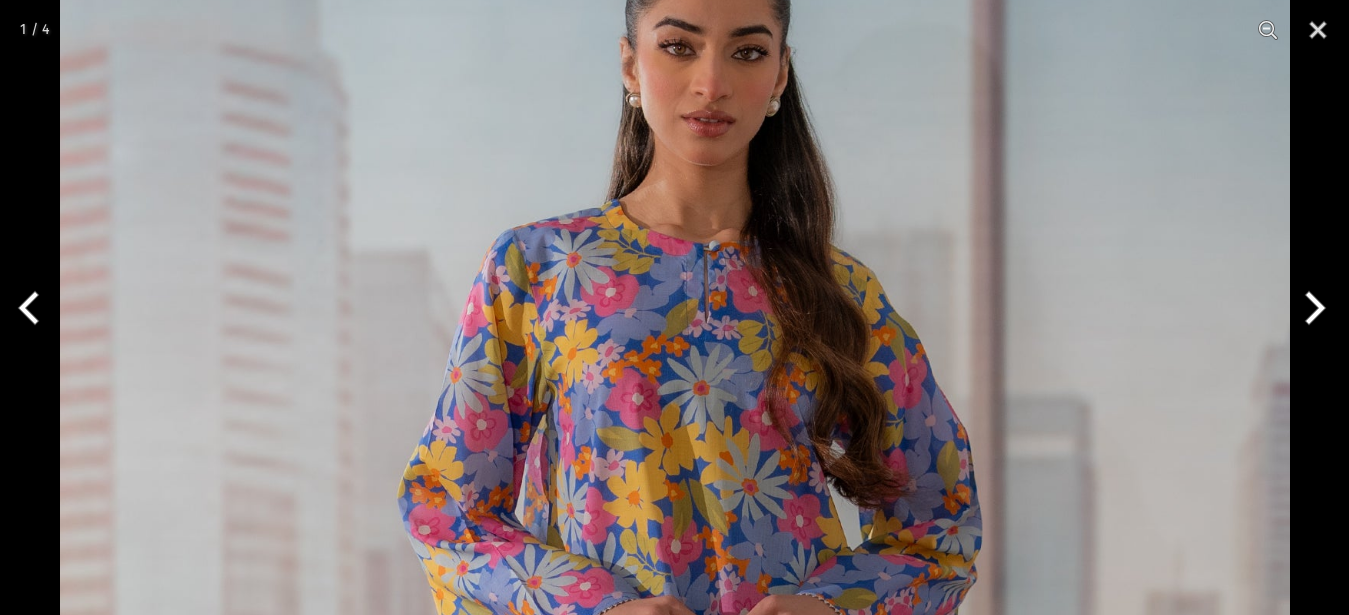 click at bounding box center [675, 824] 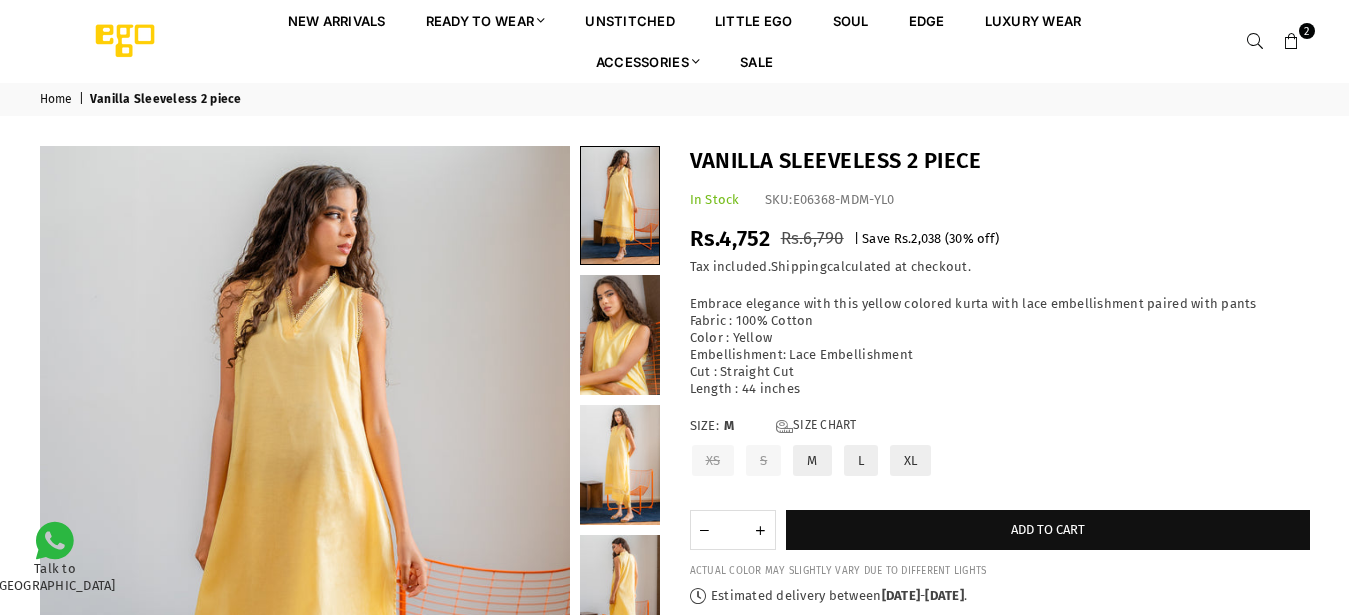 scroll, scrollTop: 0, scrollLeft: 0, axis: both 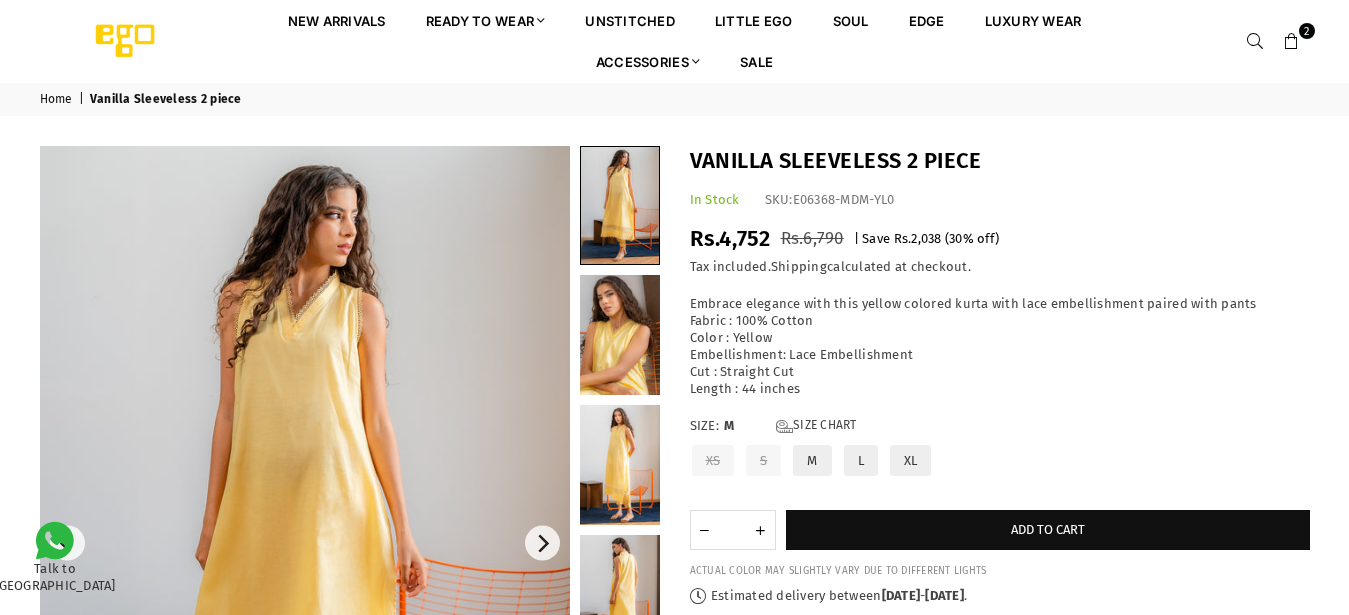 click at bounding box center (305, 543) 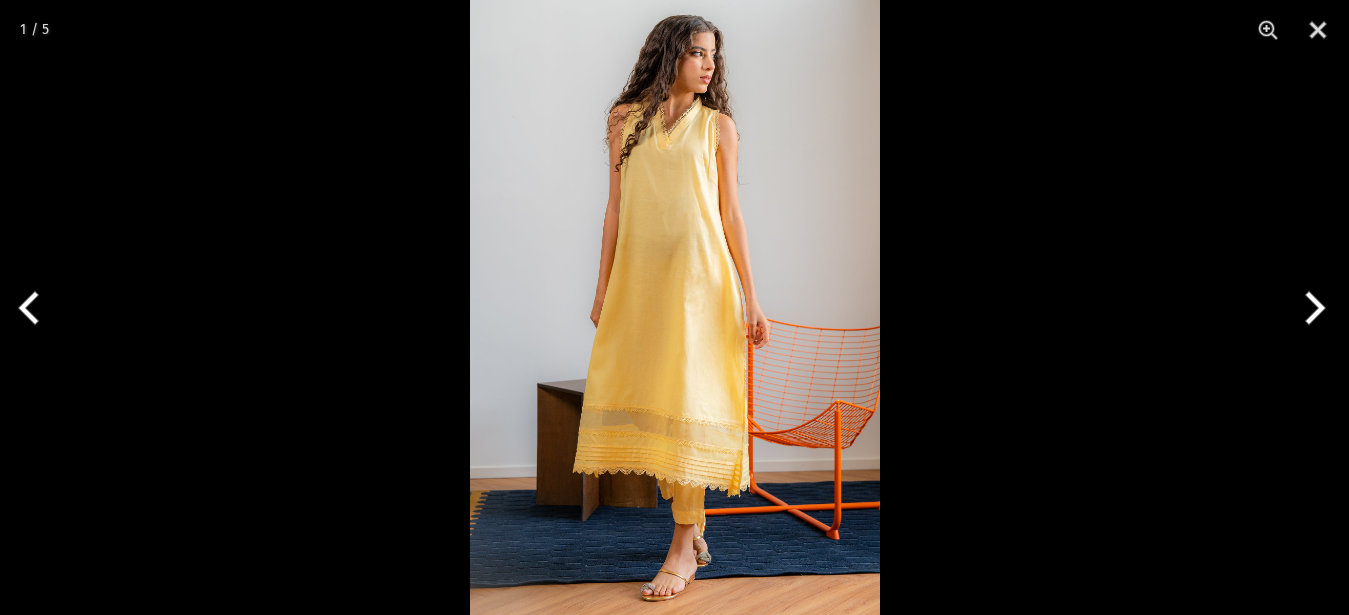 click at bounding box center [675, 307] 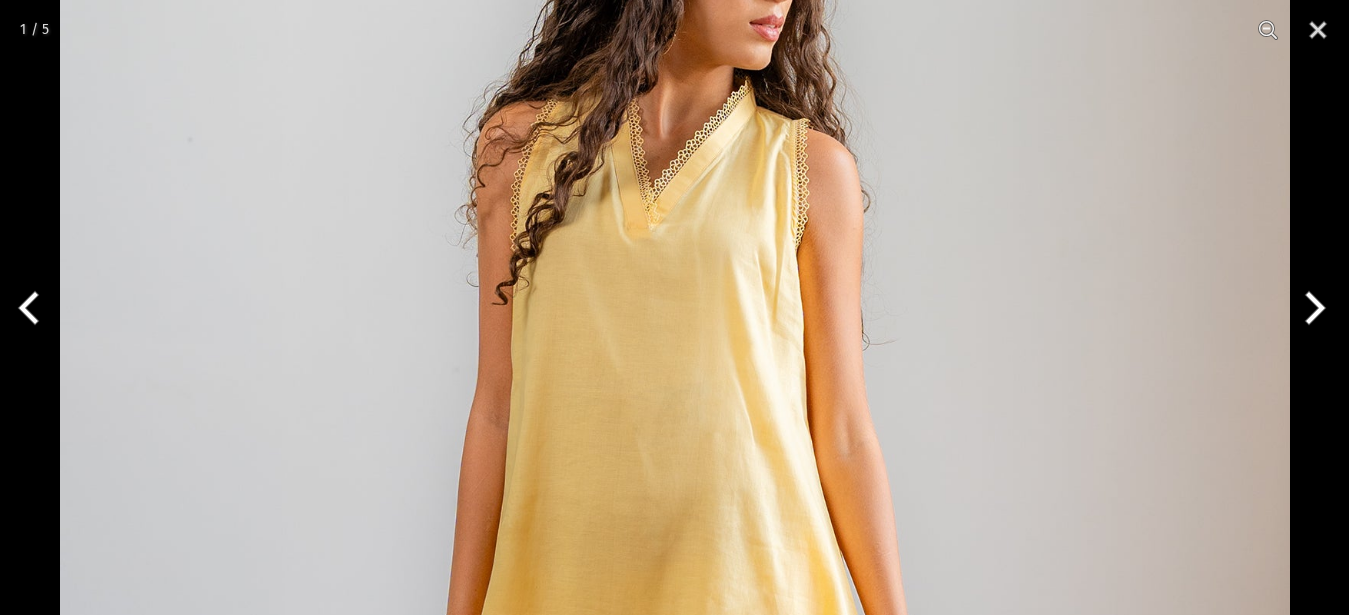 click at bounding box center (1311, 308) 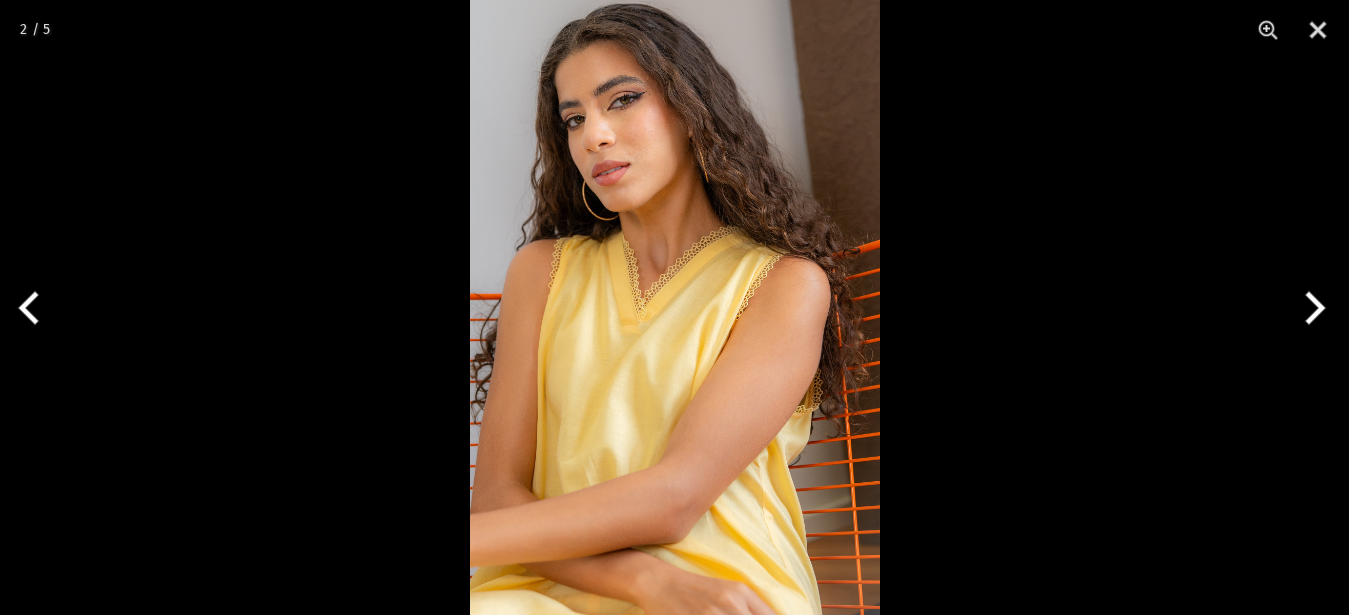 click at bounding box center [1311, 308] 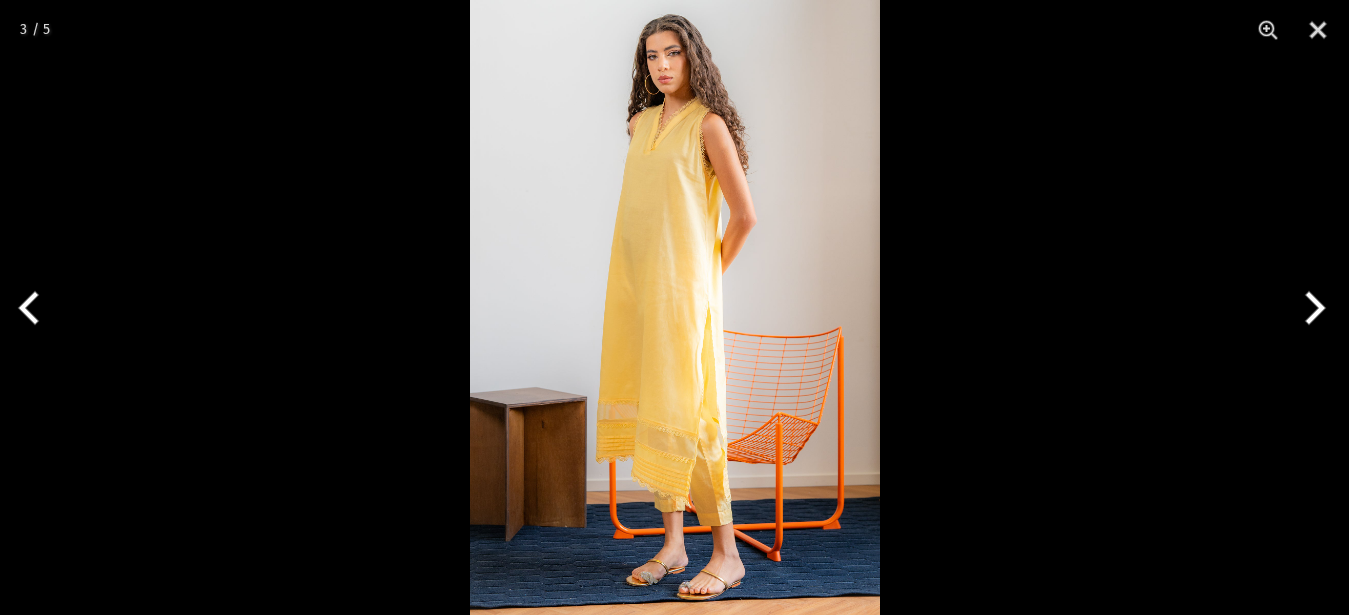 click at bounding box center [1311, 308] 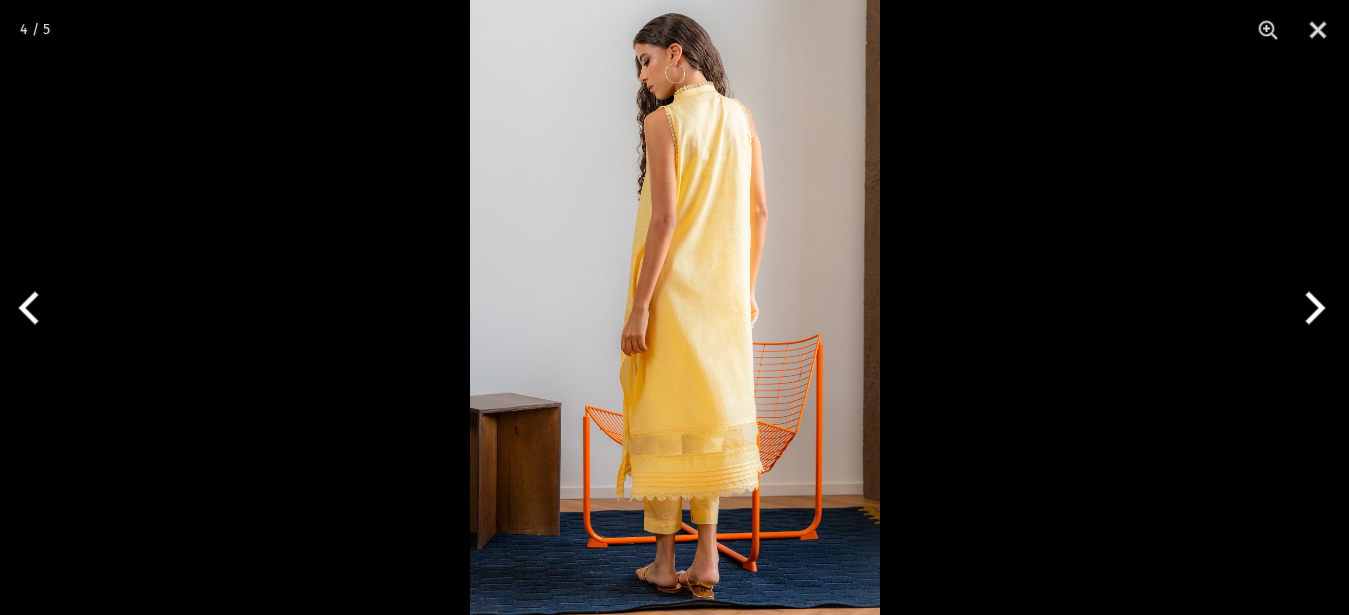 click at bounding box center [37, 308] 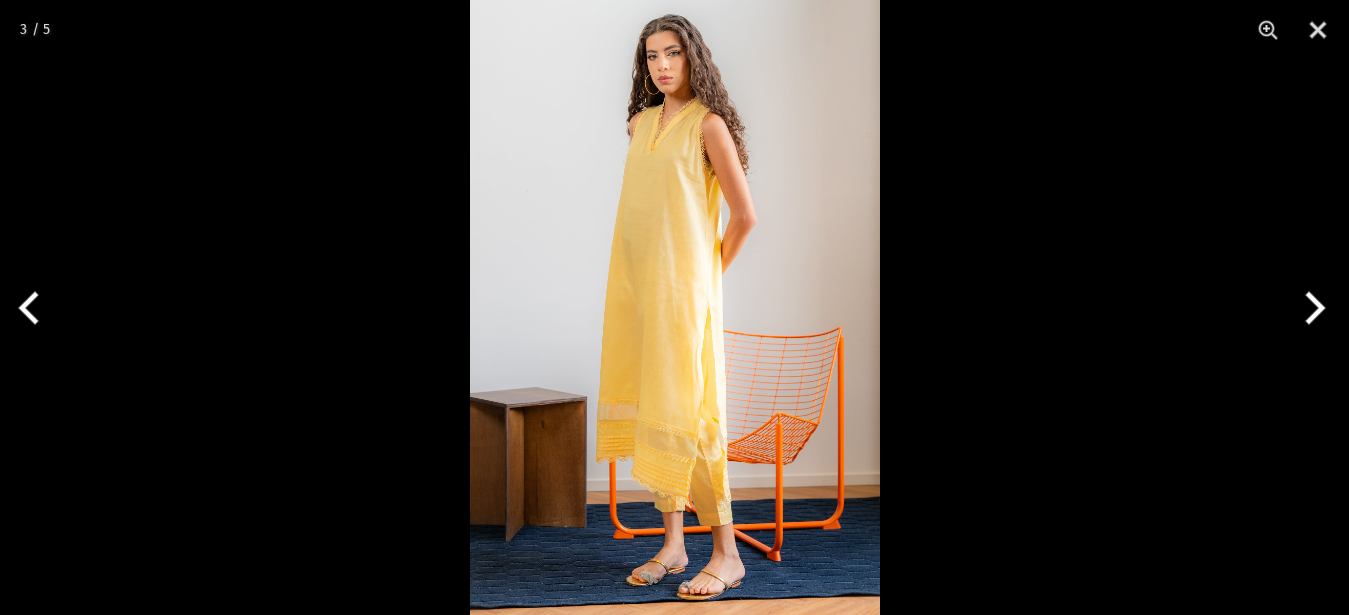 click at bounding box center [1311, 308] 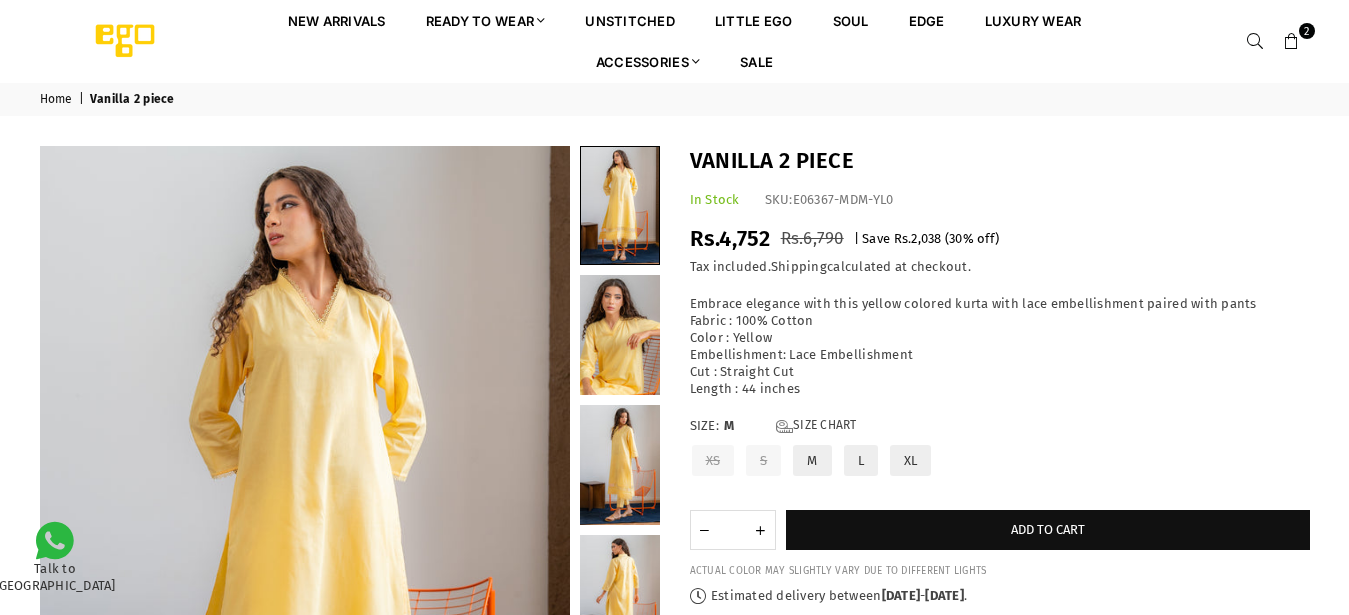 scroll, scrollTop: 0, scrollLeft: 0, axis: both 